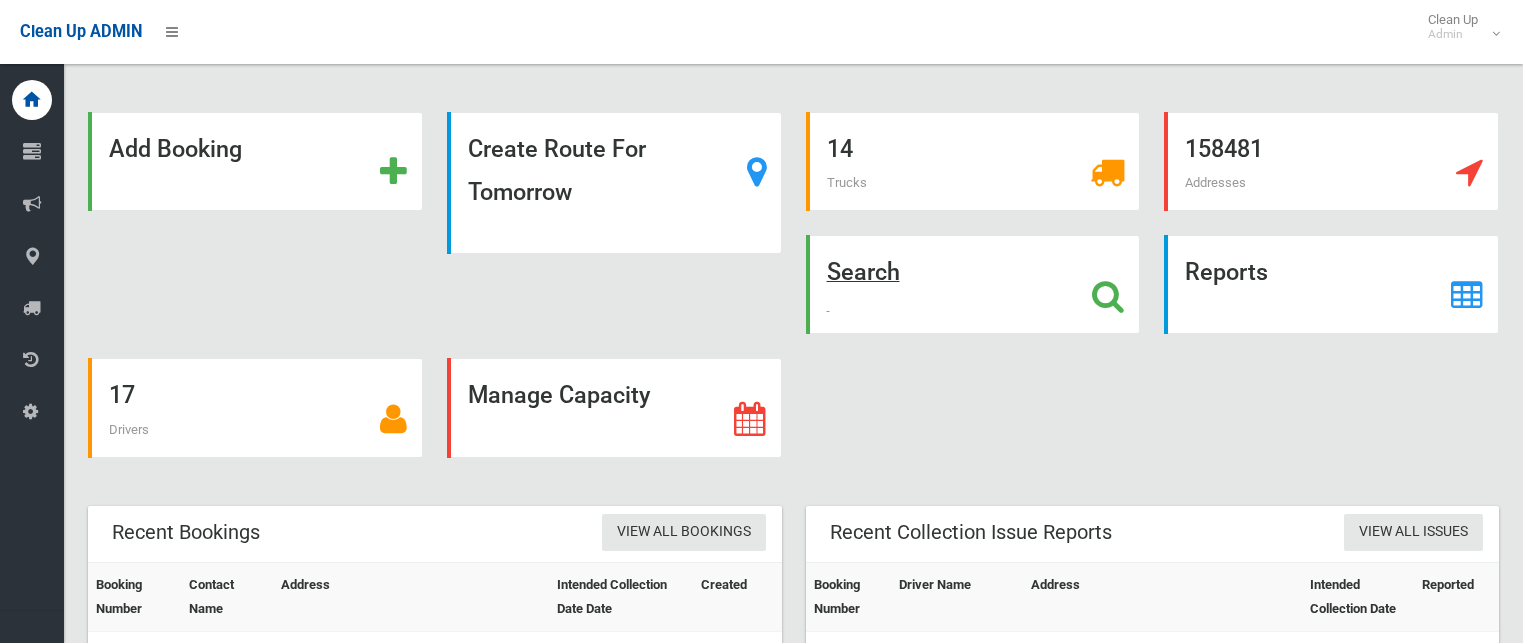 scroll, scrollTop: 0, scrollLeft: 0, axis: both 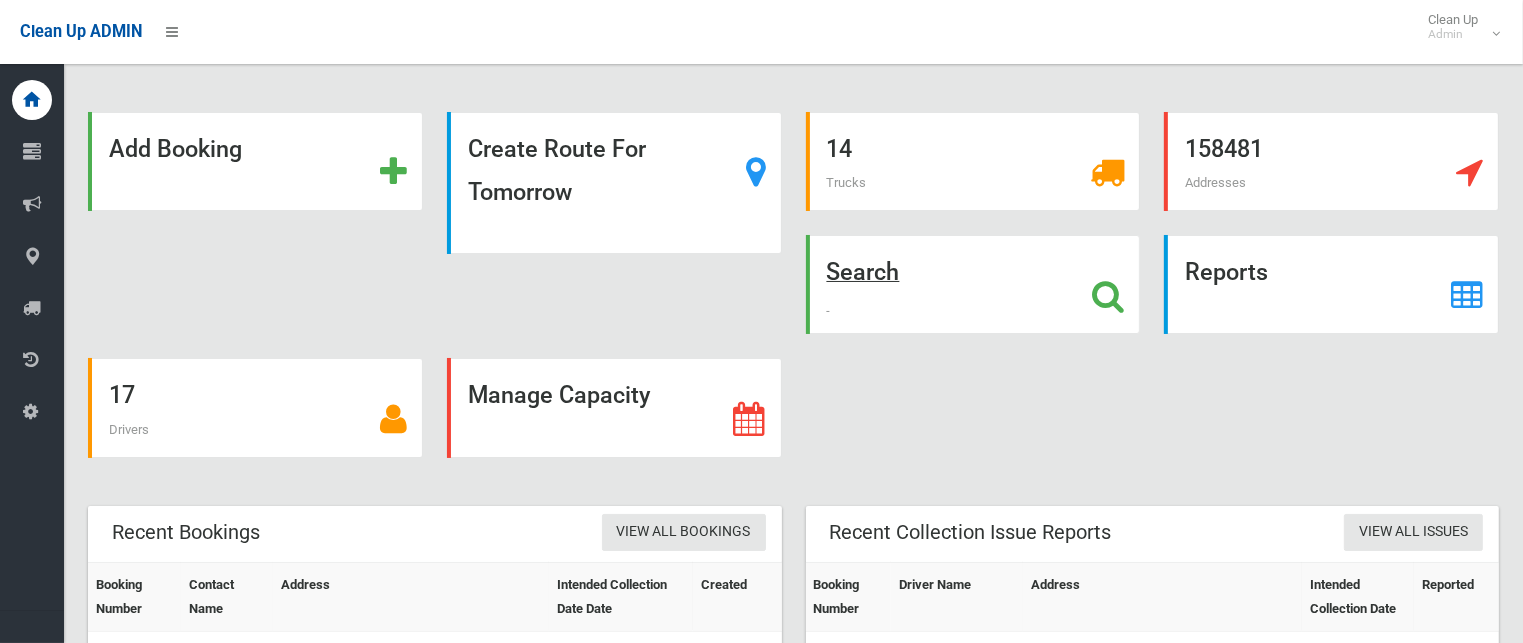 click on "Search" at bounding box center (863, 272) 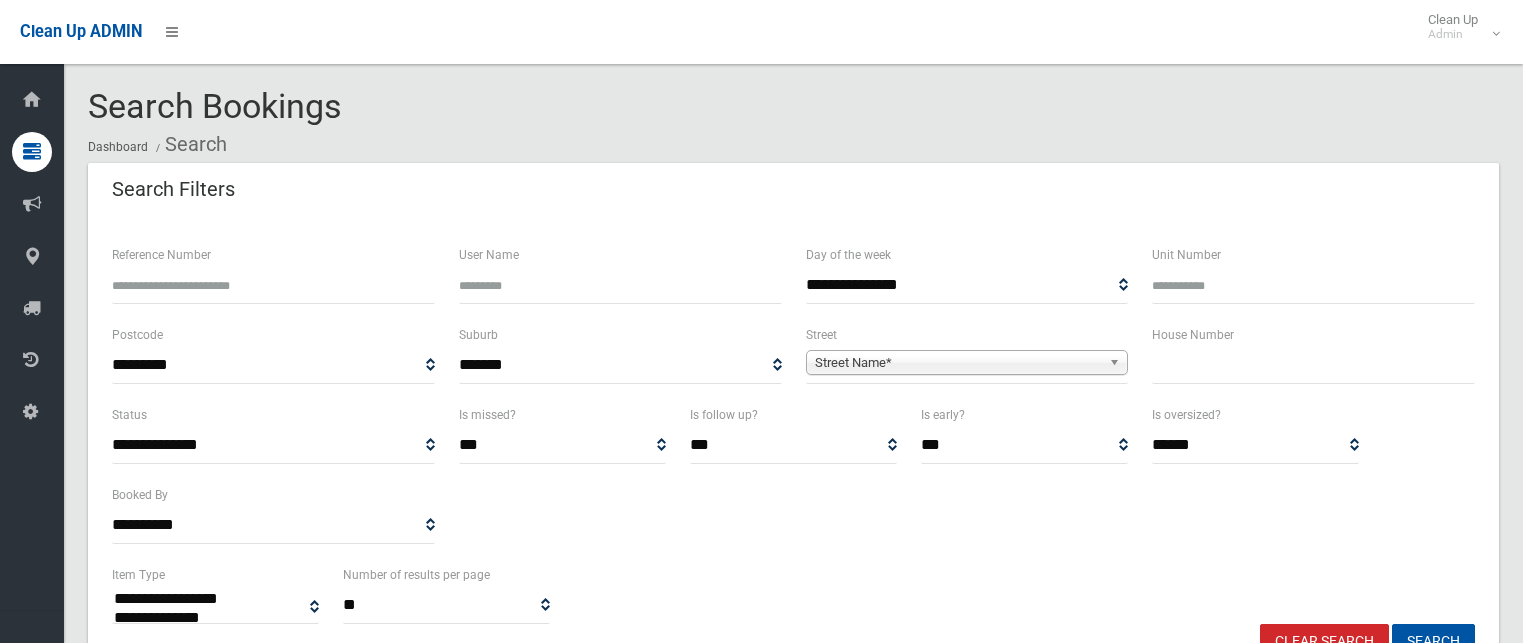 select 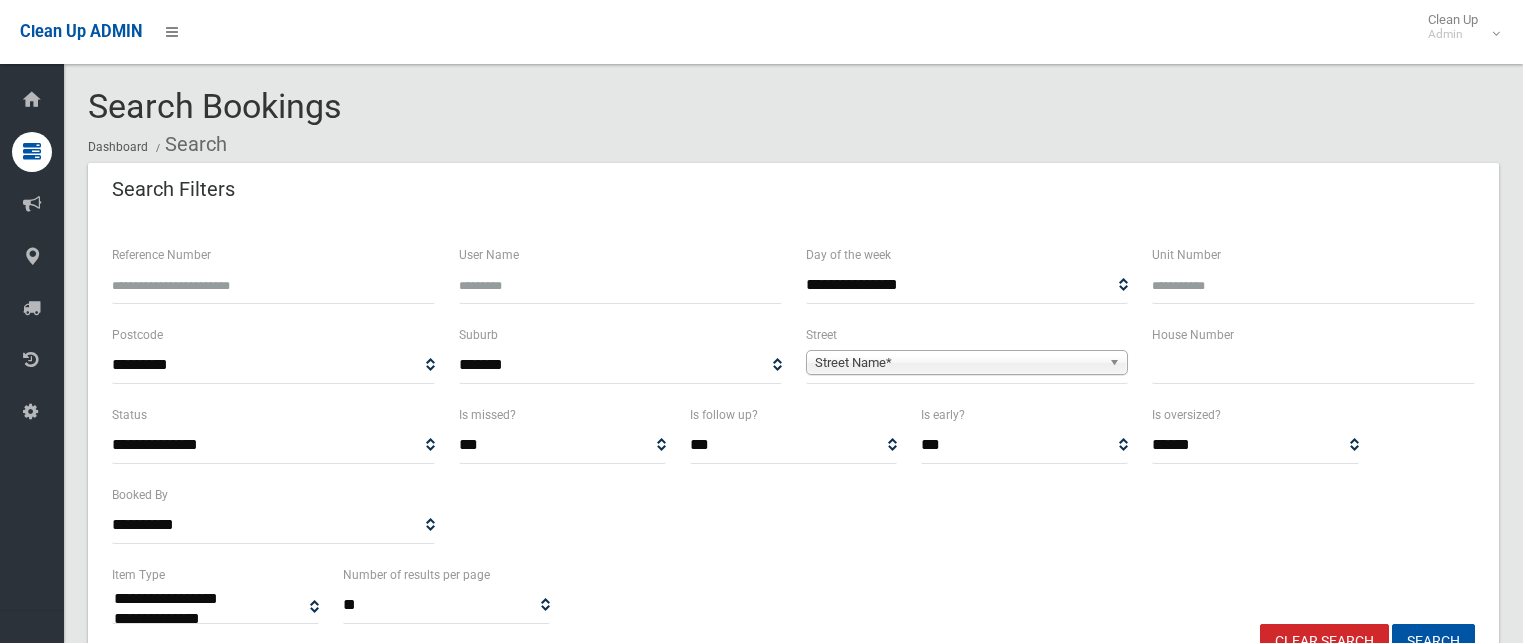 scroll, scrollTop: 0, scrollLeft: 0, axis: both 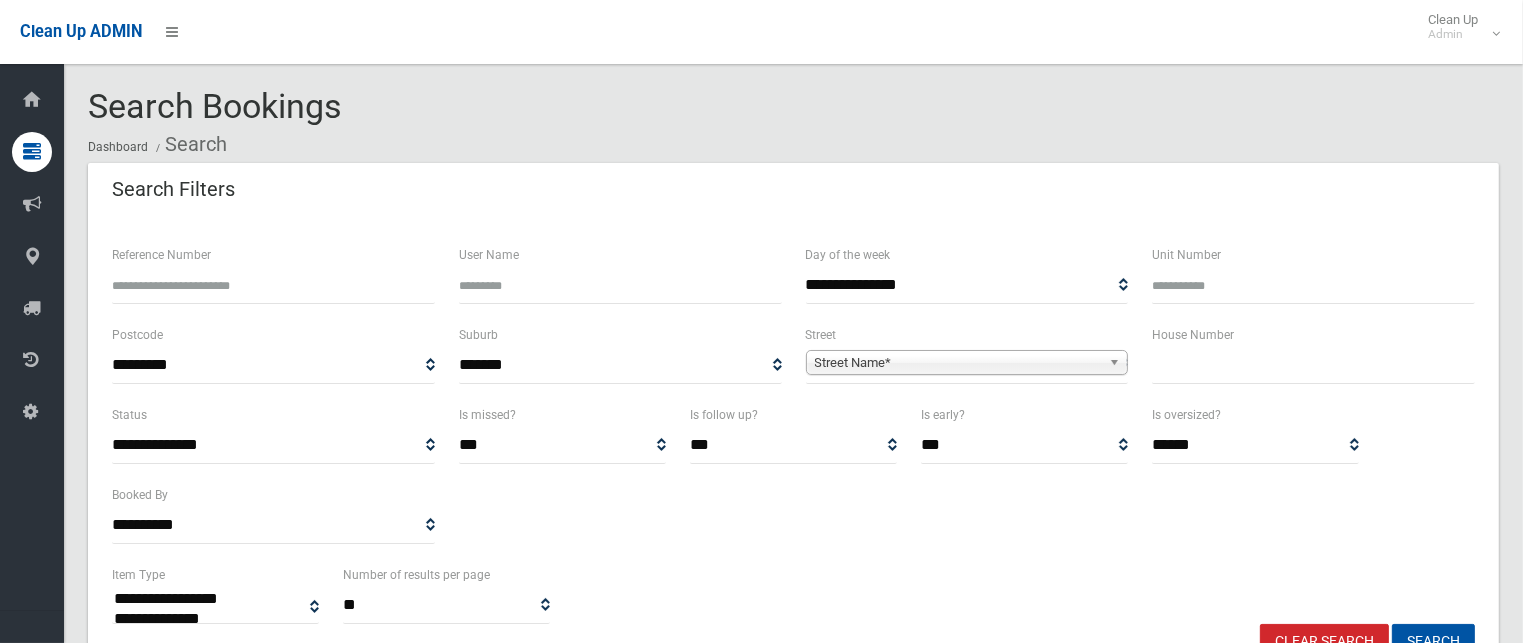 click at bounding box center [1313, 365] 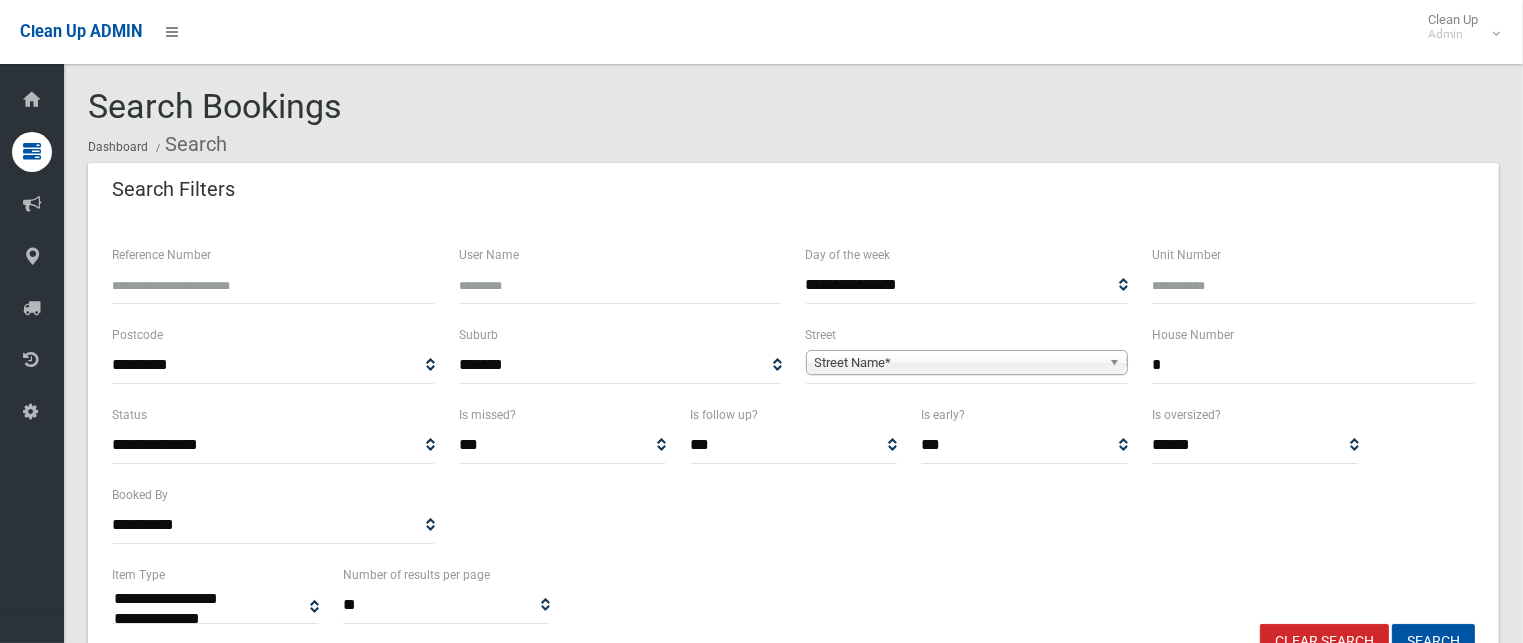 type on "*" 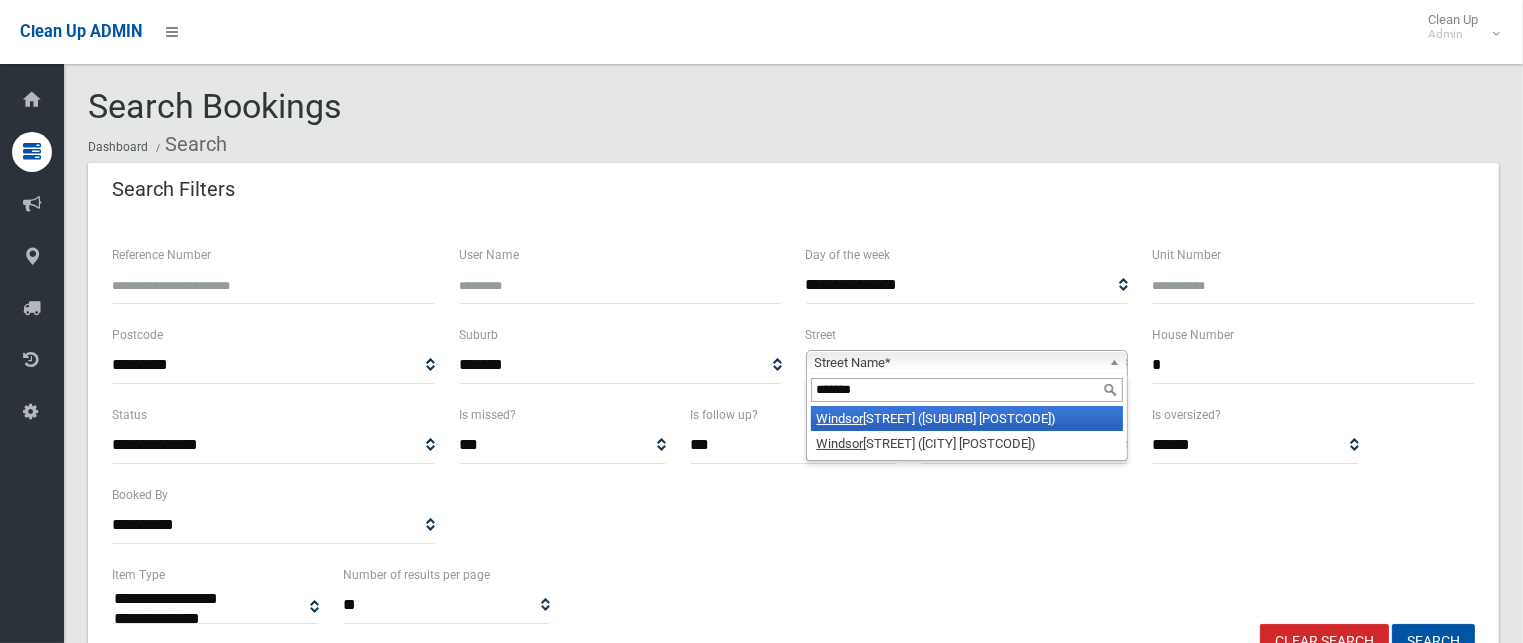 type on "*******" 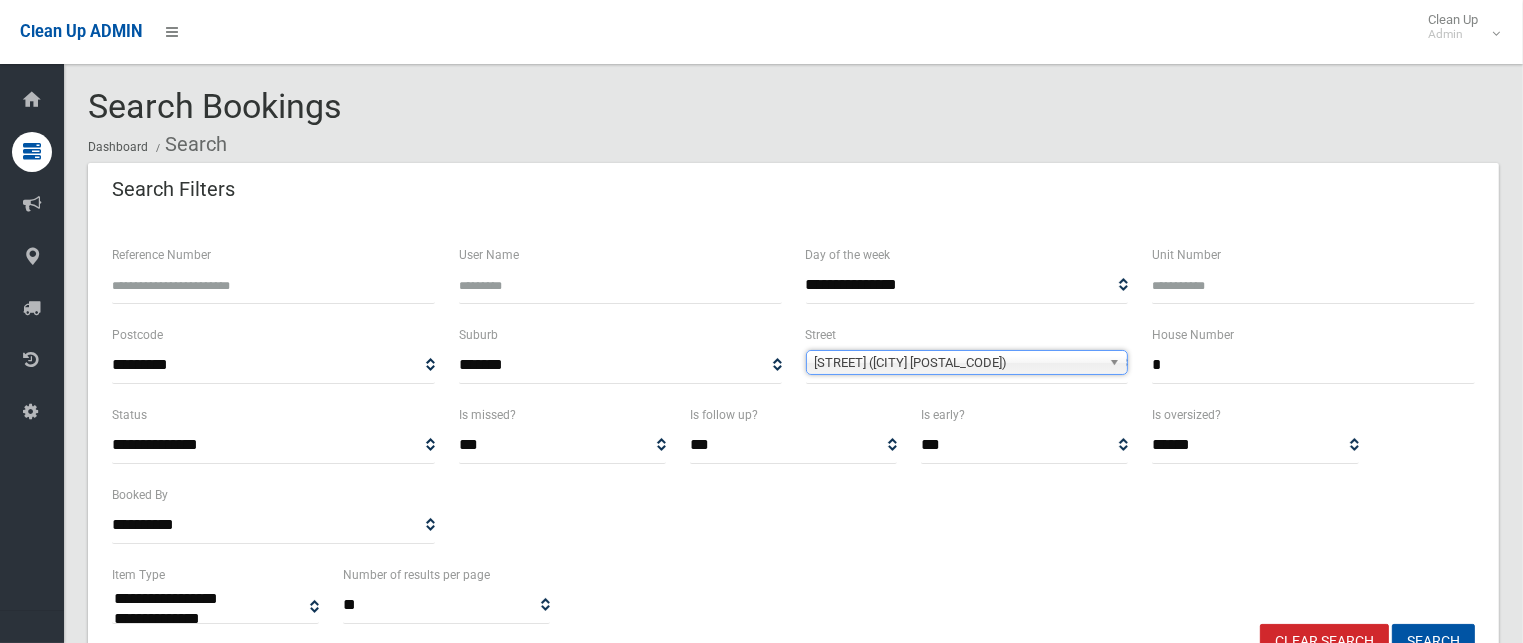 click on "[STREET] ([CITY] [POSTAL_CODE])" at bounding box center (958, 363) 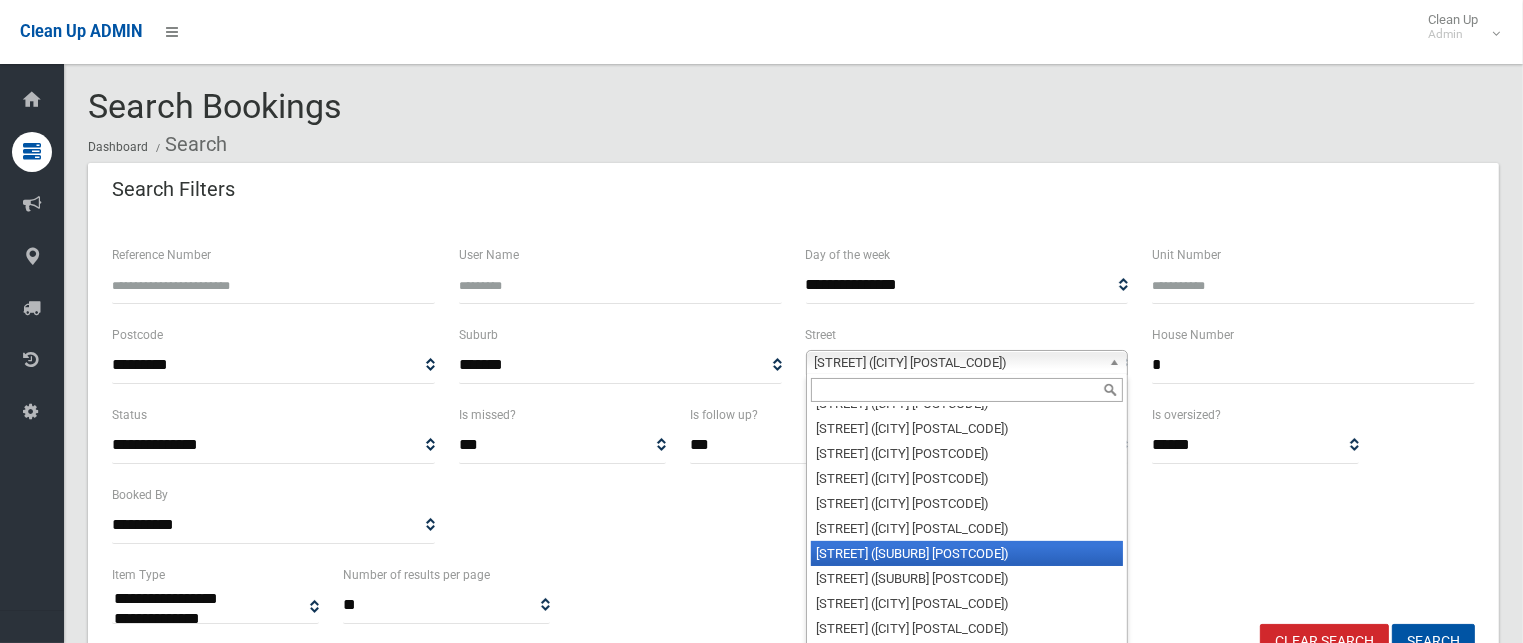 scroll, scrollTop: 56690, scrollLeft: 0, axis: vertical 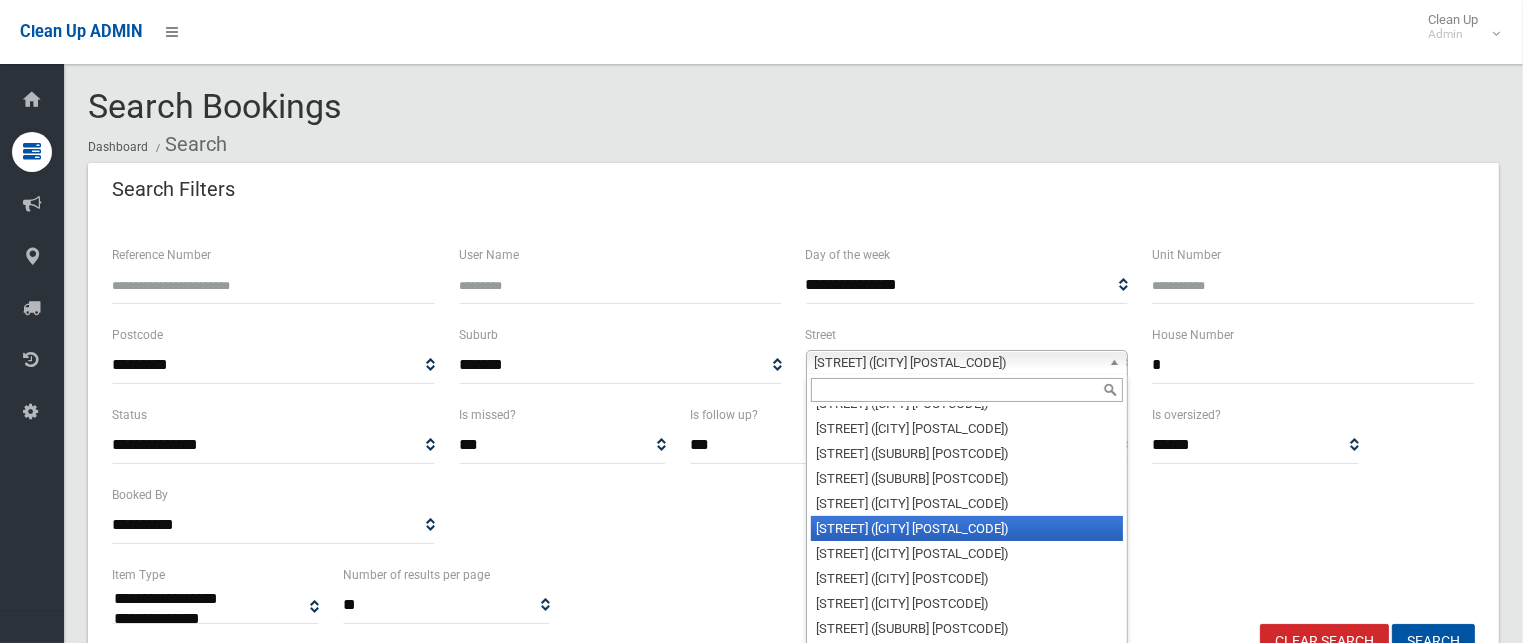click on "[STREET] ([CITY] [POSTAL_CODE])" at bounding box center [967, 528] 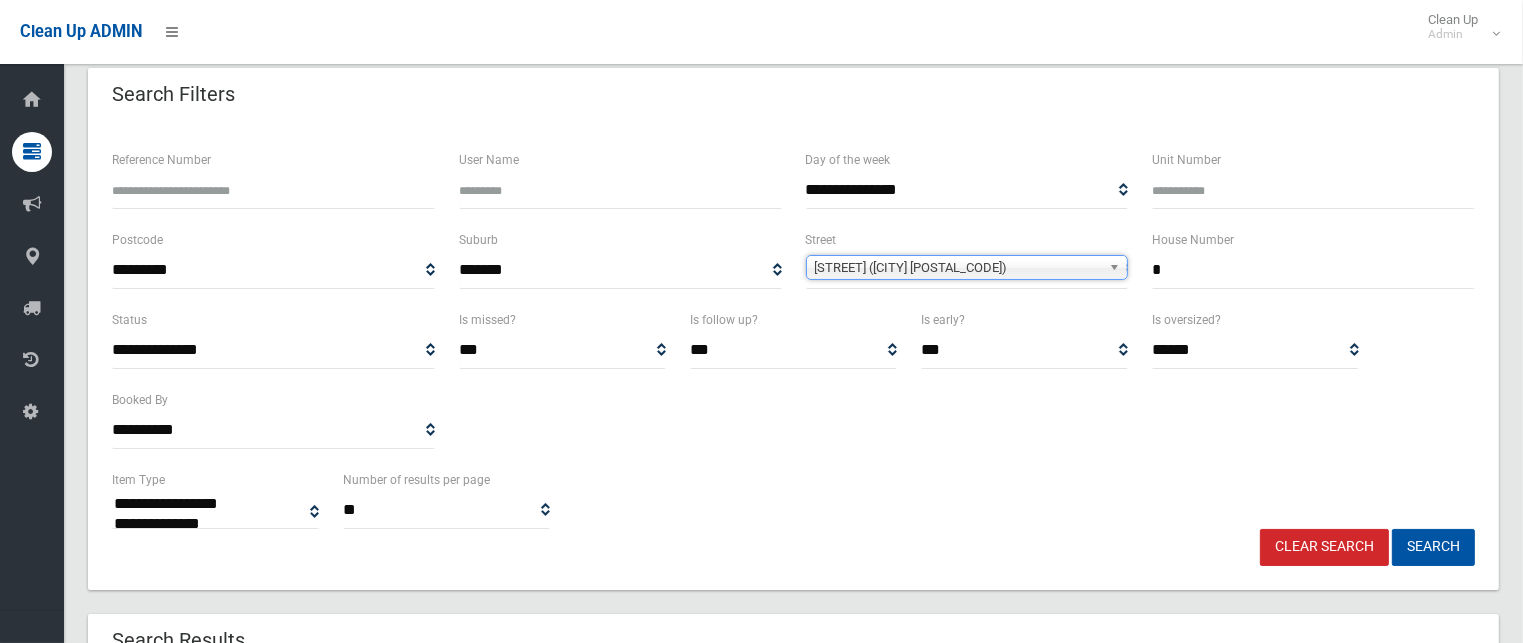 scroll, scrollTop: 200, scrollLeft: 0, axis: vertical 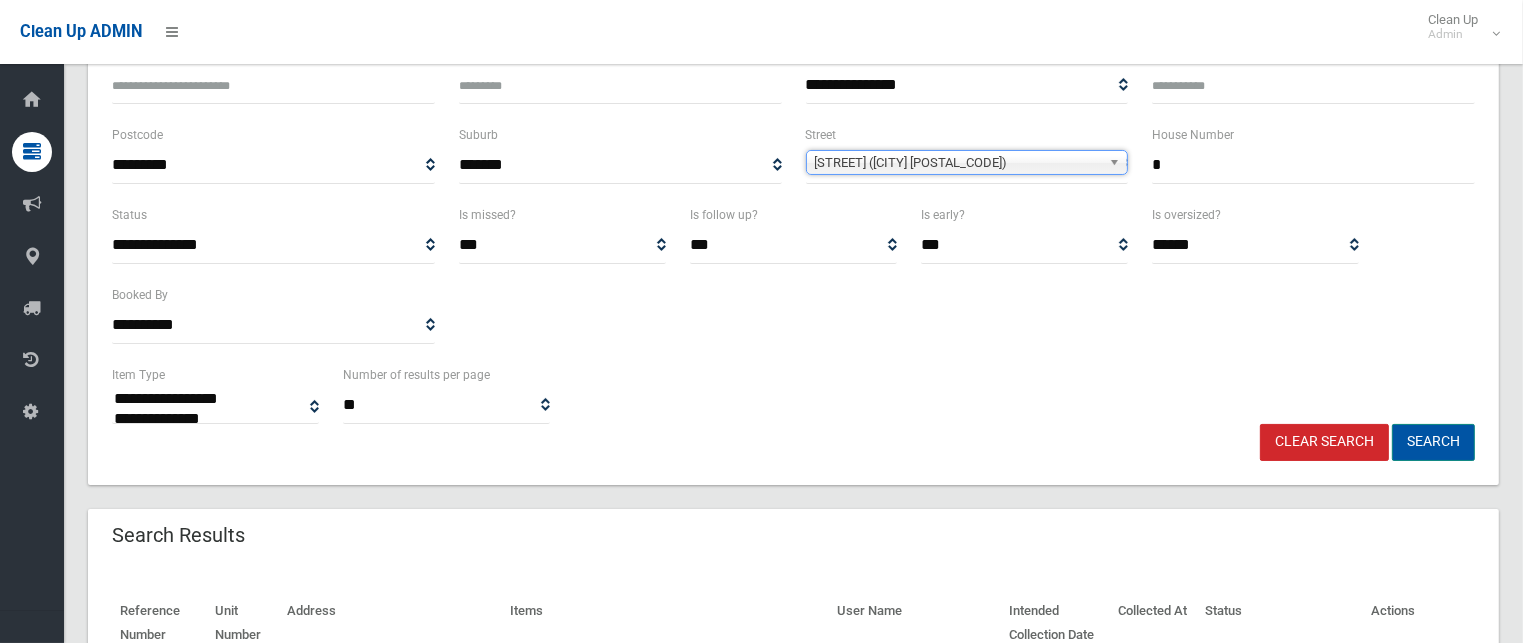click on "Search" at bounding box center [1433, 442] 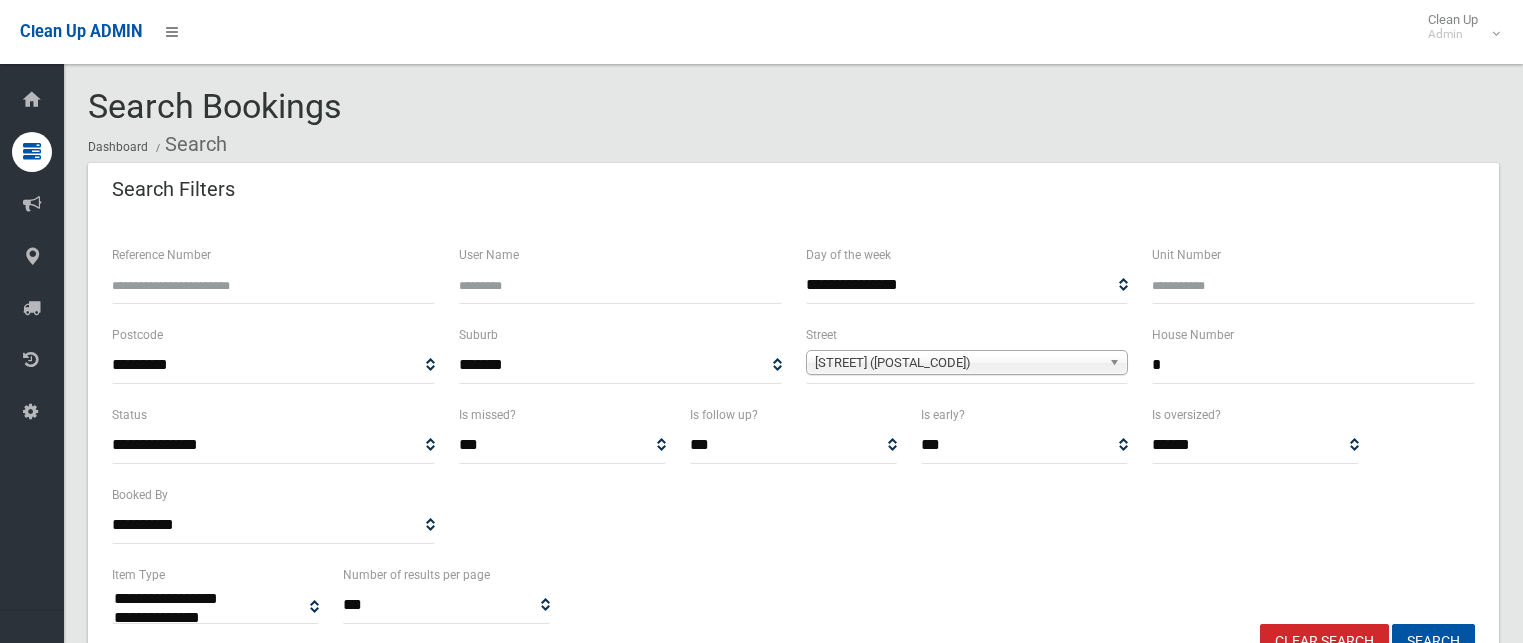 select 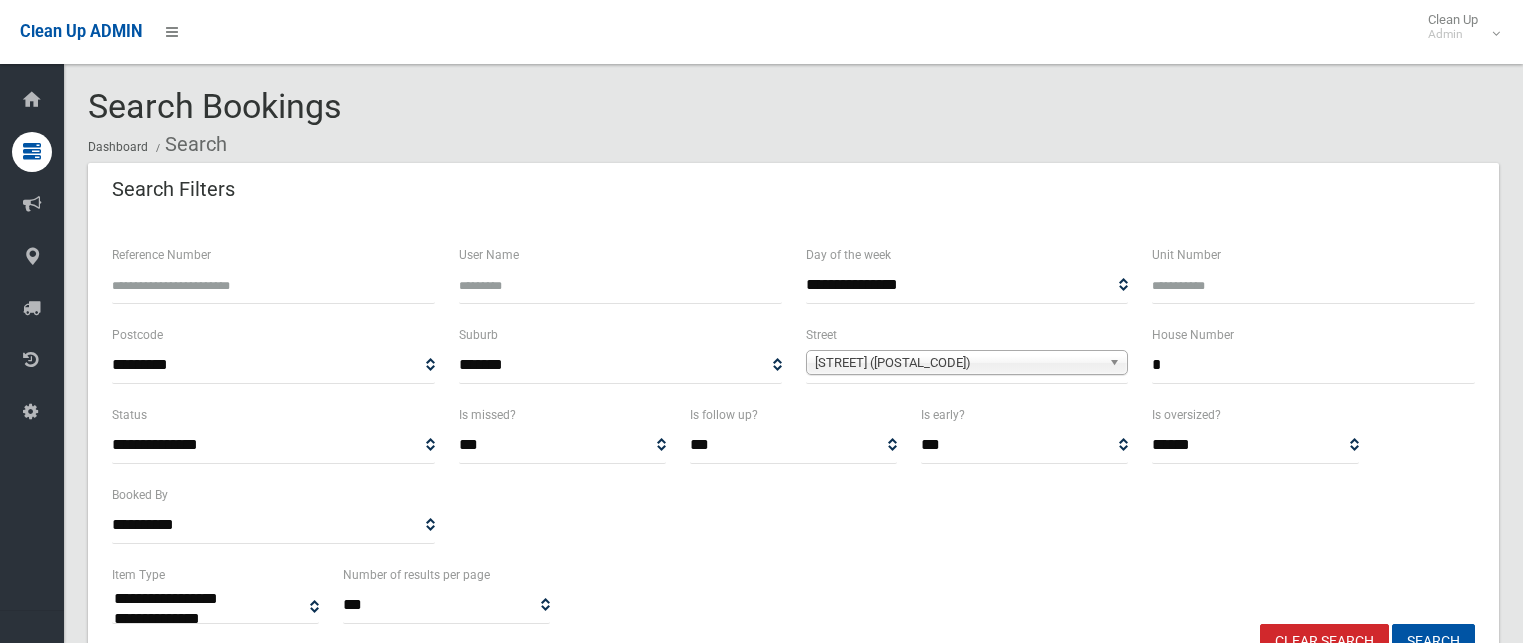 scroll, scrollTop: 0, scrollLeft: 0, axis: both 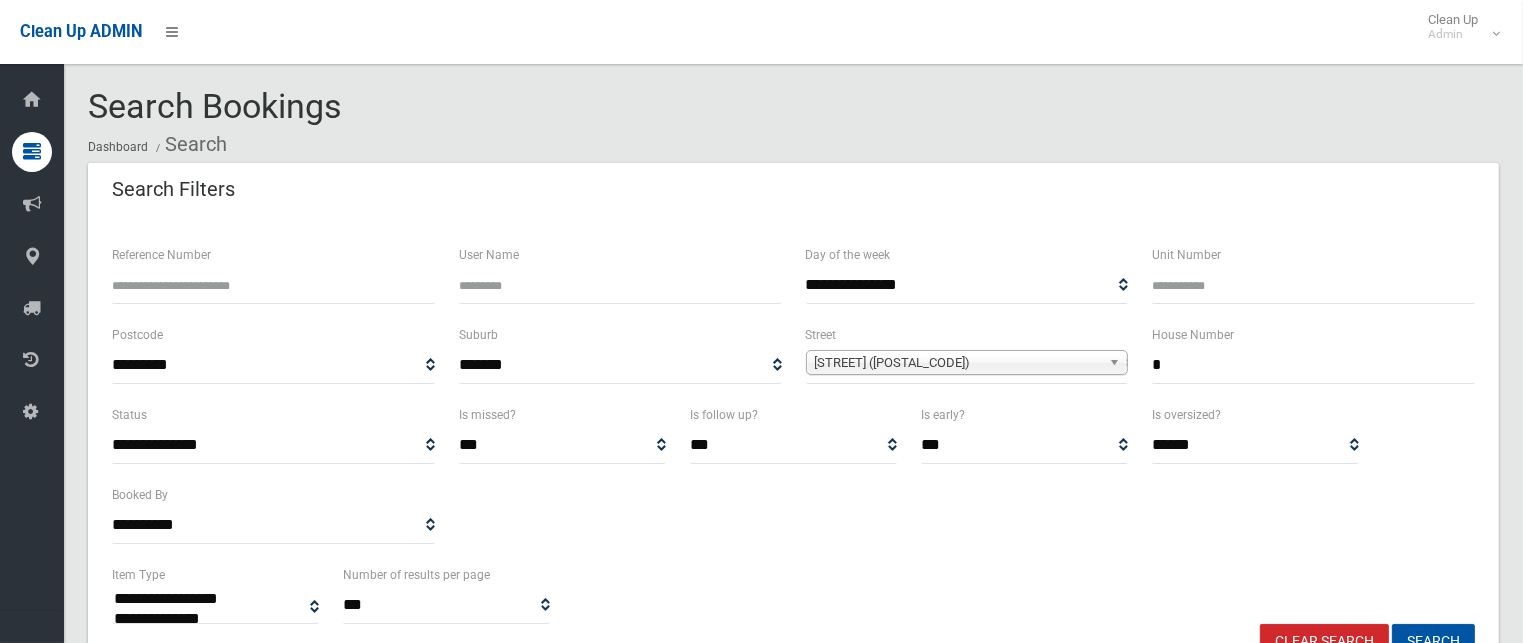 click on "Dashboard
Search" at bounding box center (793, 144) 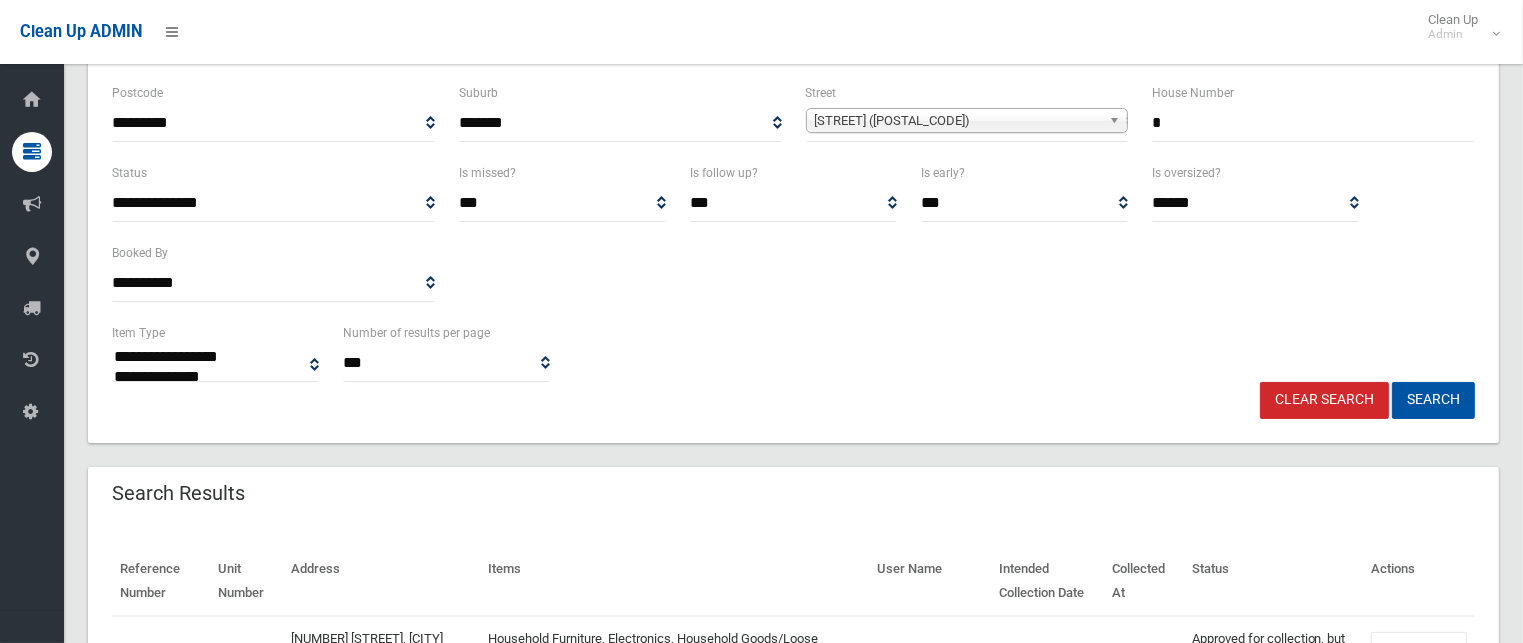 scroll, scrollTop: 400, scrollLeft: 0, axis: vertical 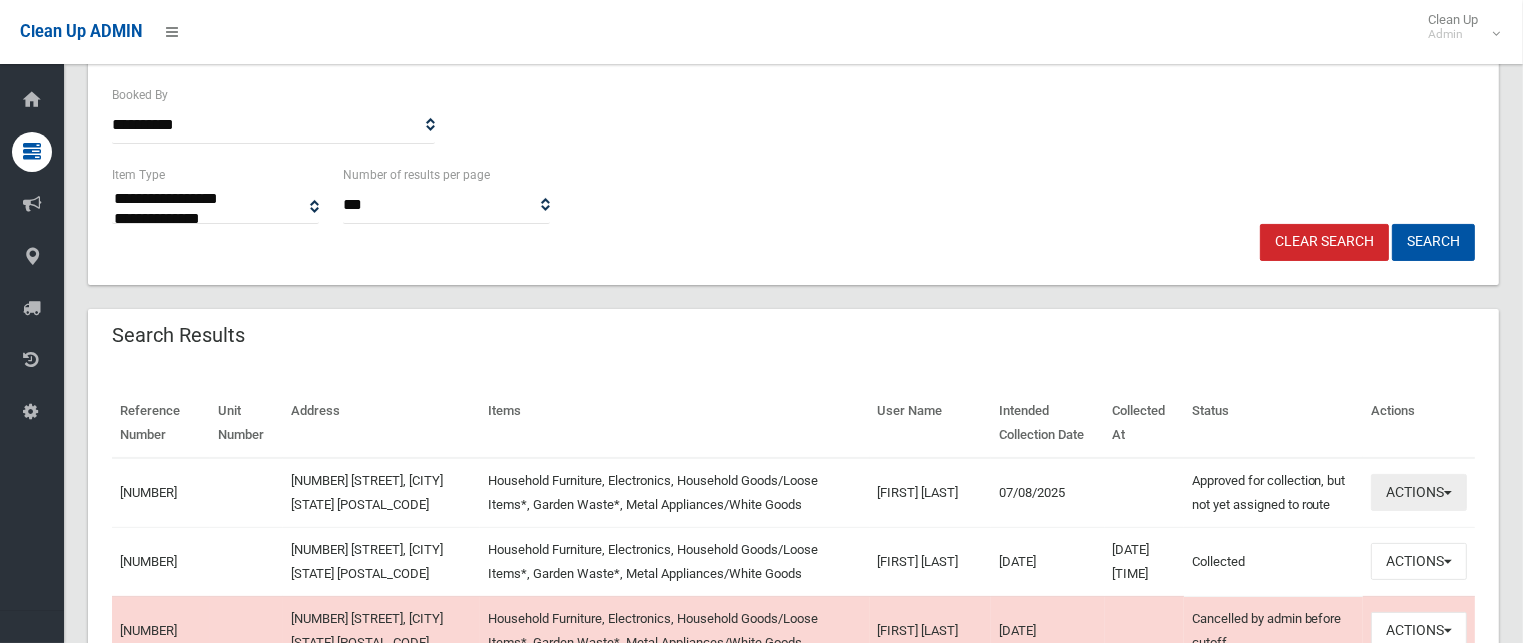 click on "Actions" at bounding box center [1419, 492] 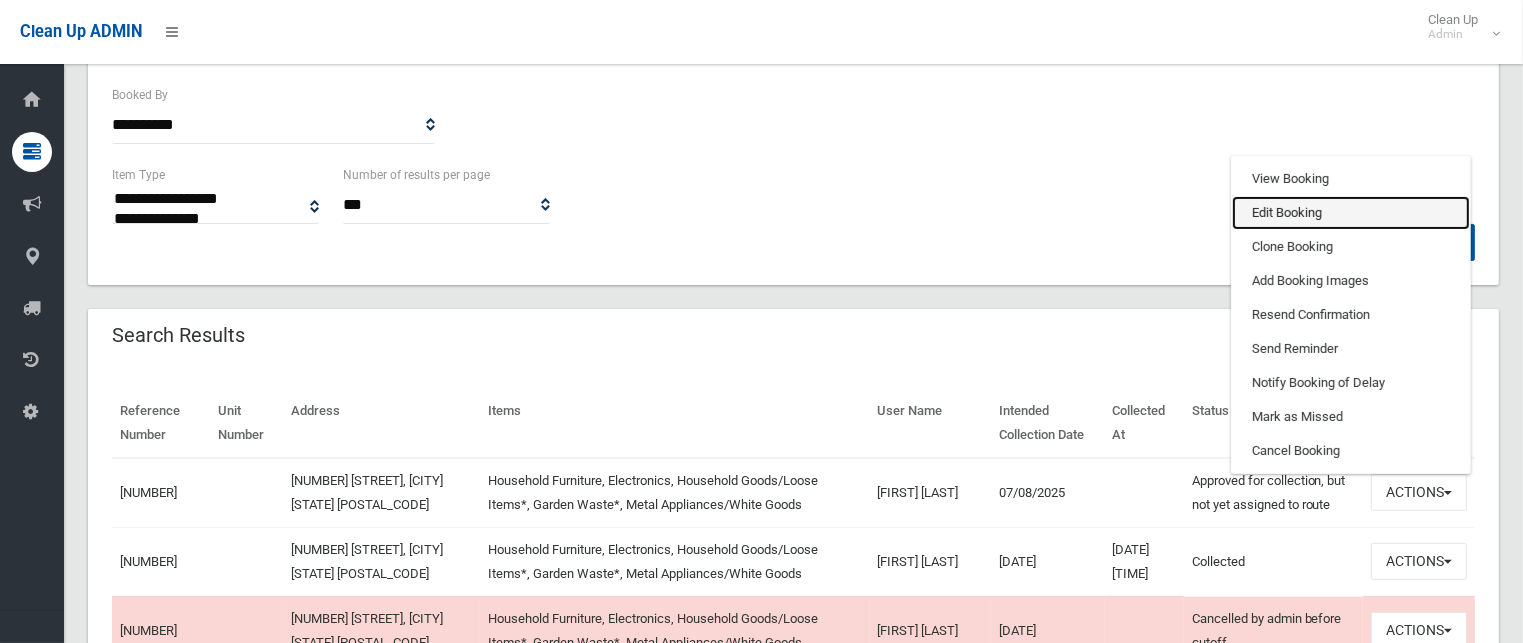 click on "Edit Booking" at bounding box center [1351, 213] 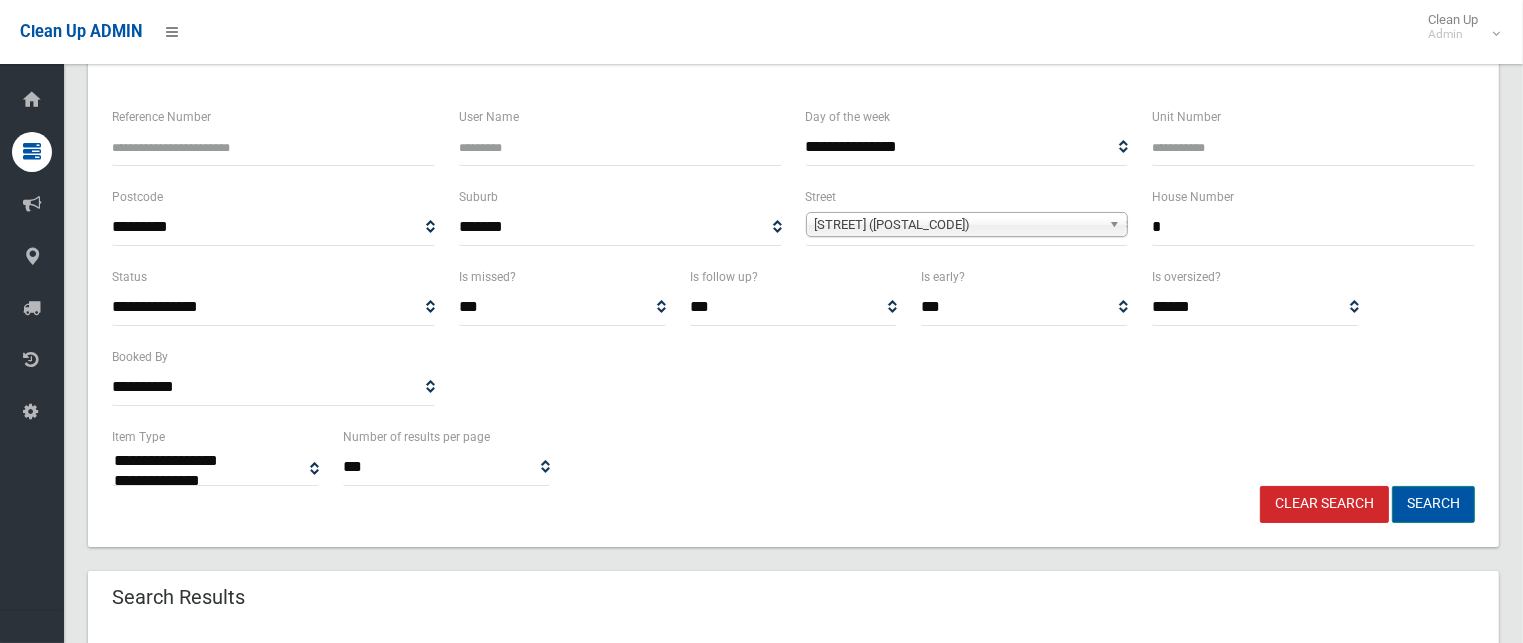 scroll, scrollTop: 300, scrollLeft: 0, axis: vertical 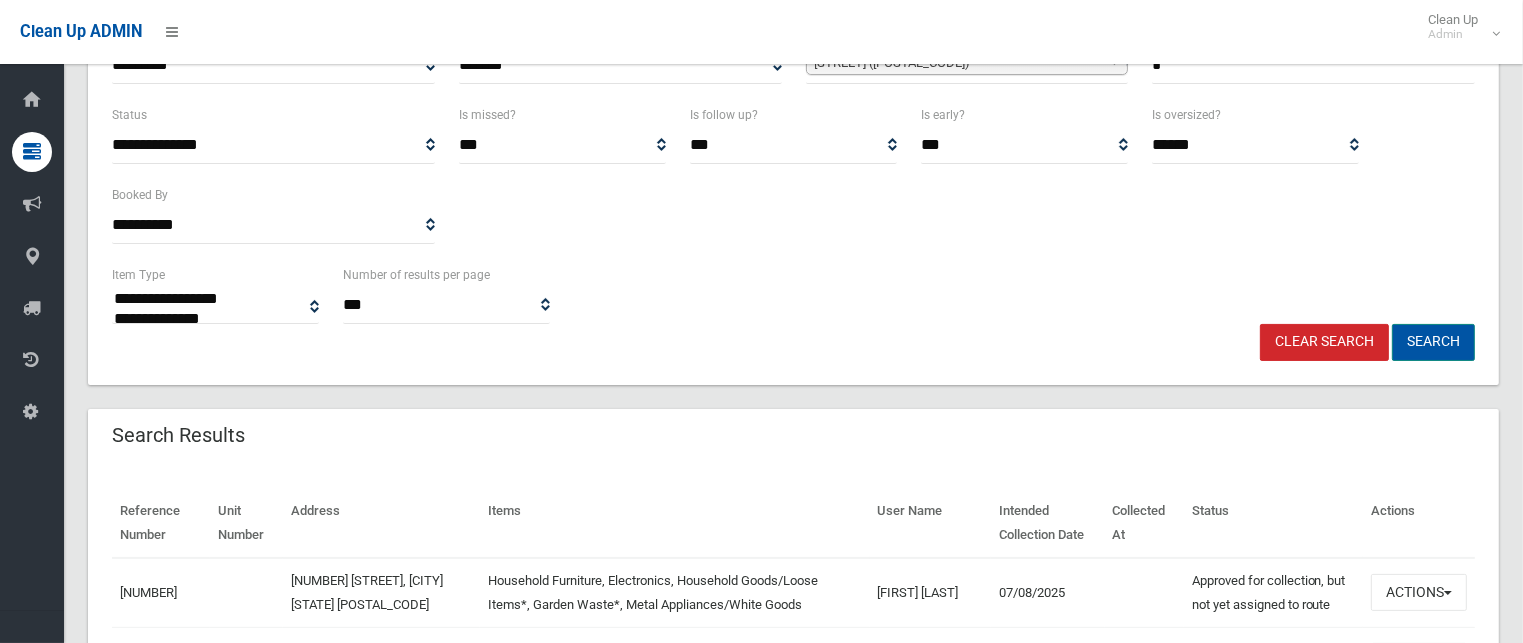 click on "Search" at bounding box center [1433, 342] 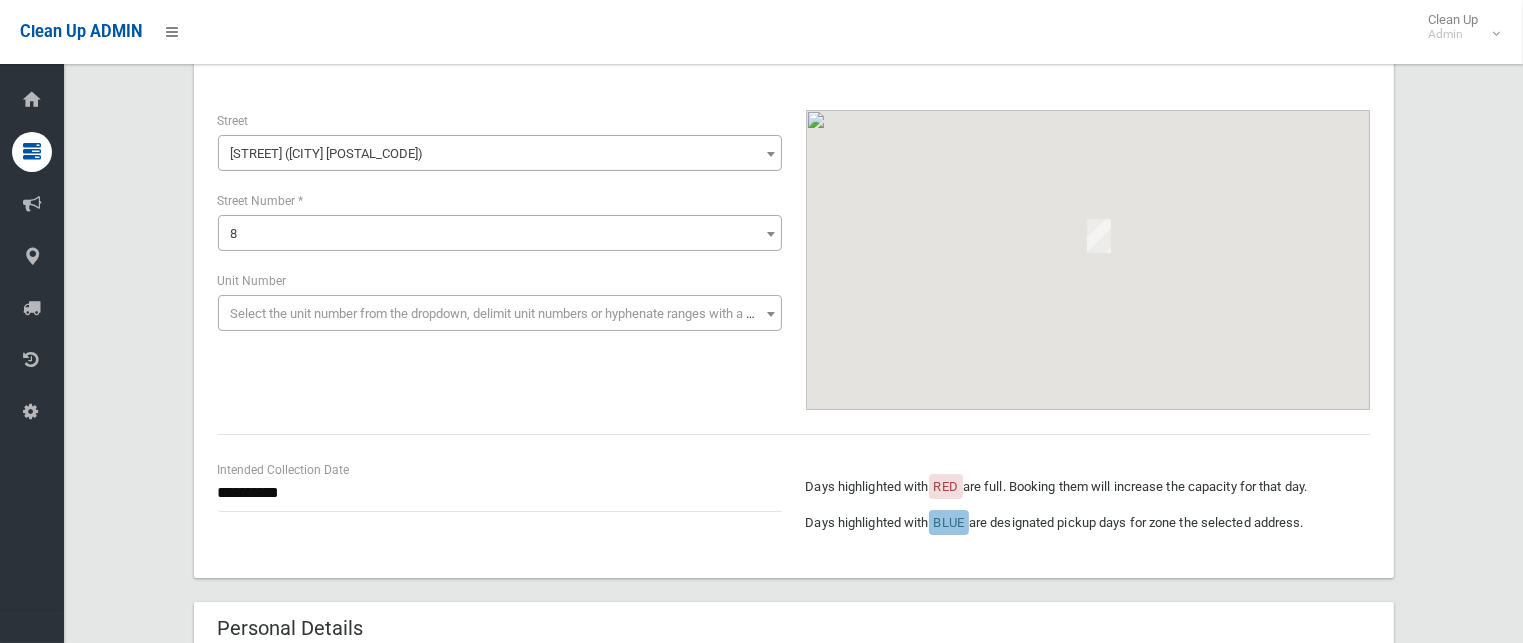 scroll, scrollTop: 300, scrollLeft: 0, axis: vertical 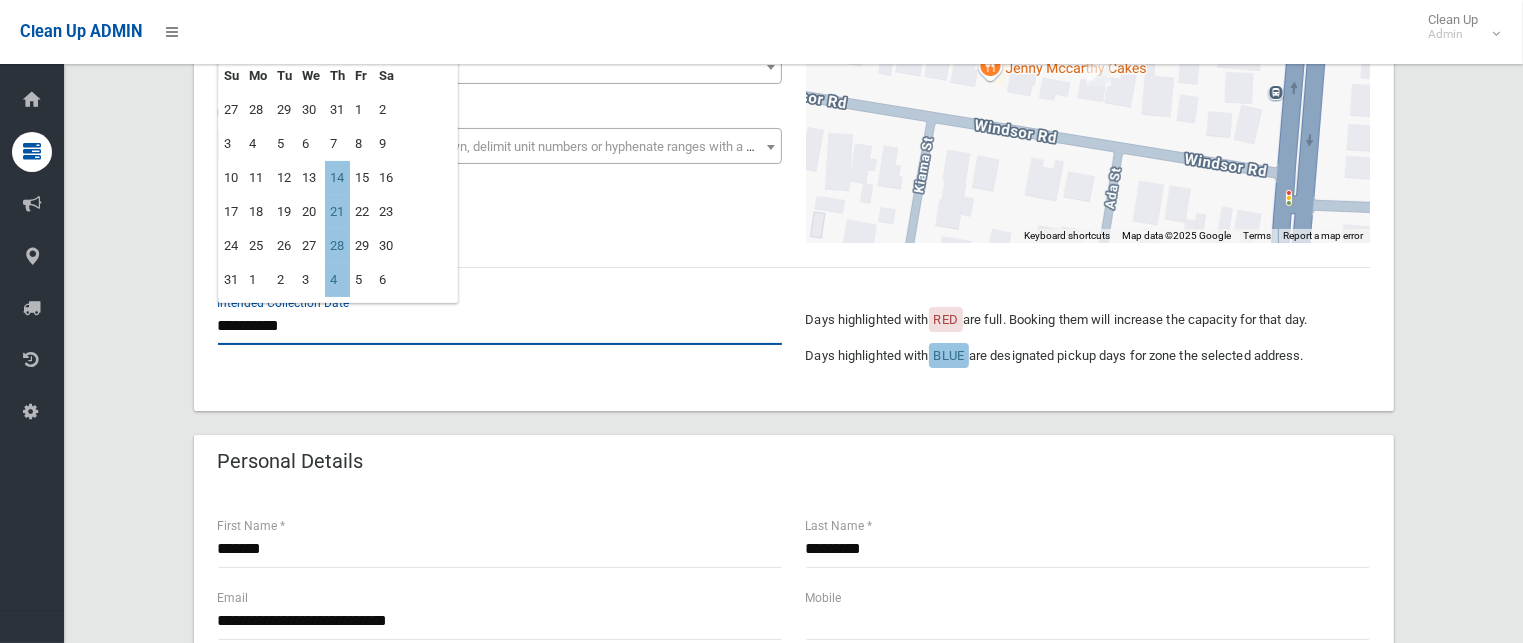 click on "**********" at bounding box center [500, 326] 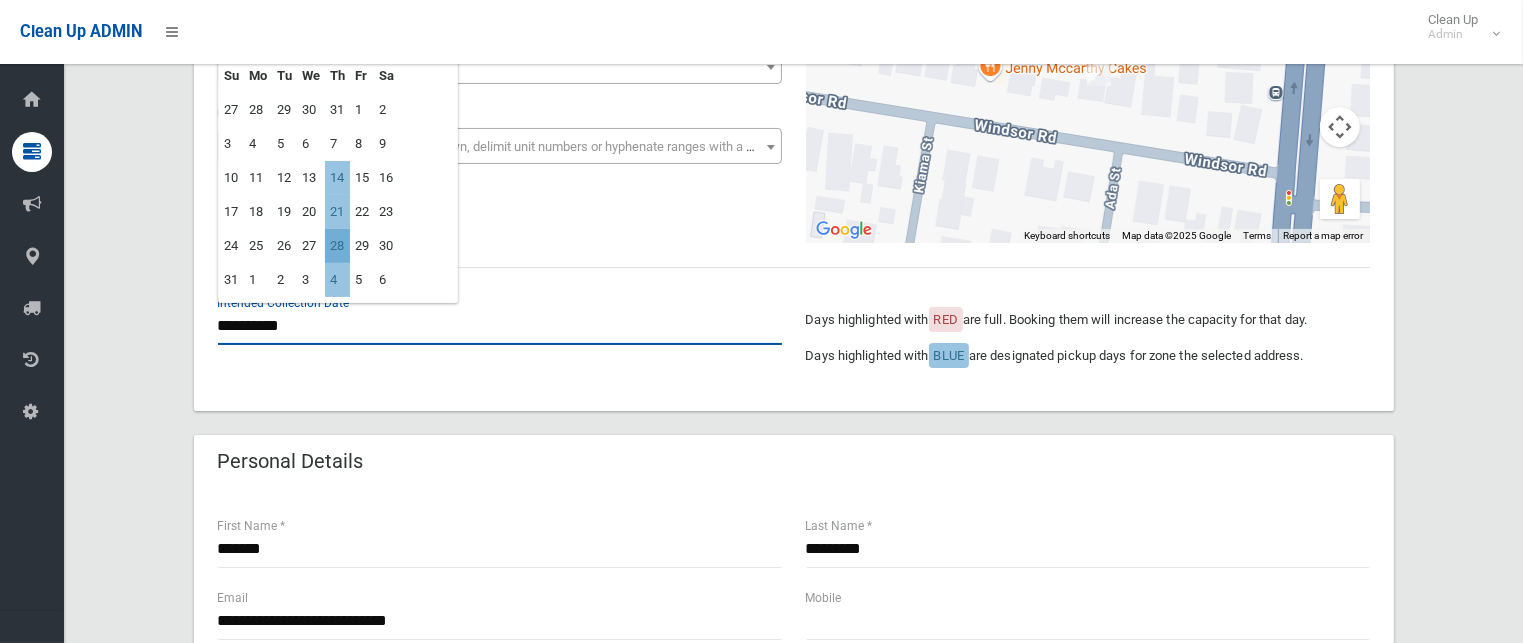 scroll, scrollTop: 200, scrollLeft: 0, axis: vertical 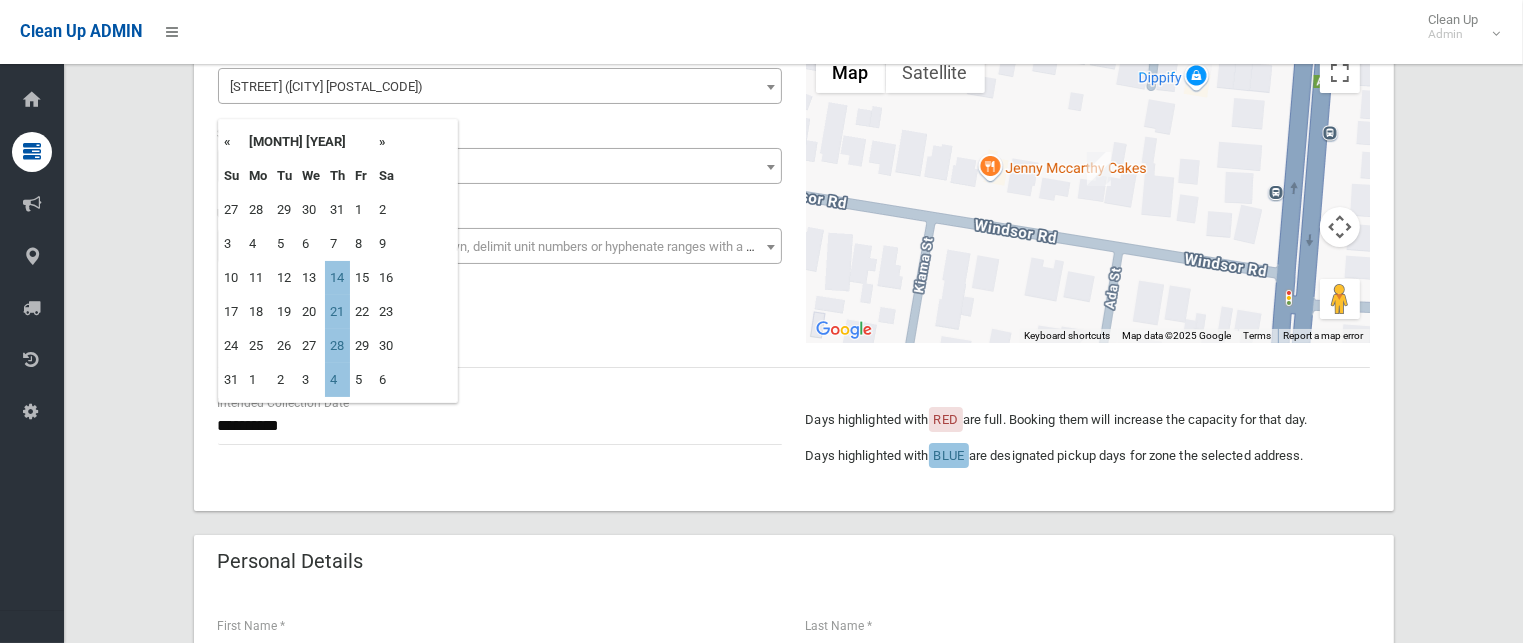 click on "»" at bounding box center (386, 142) 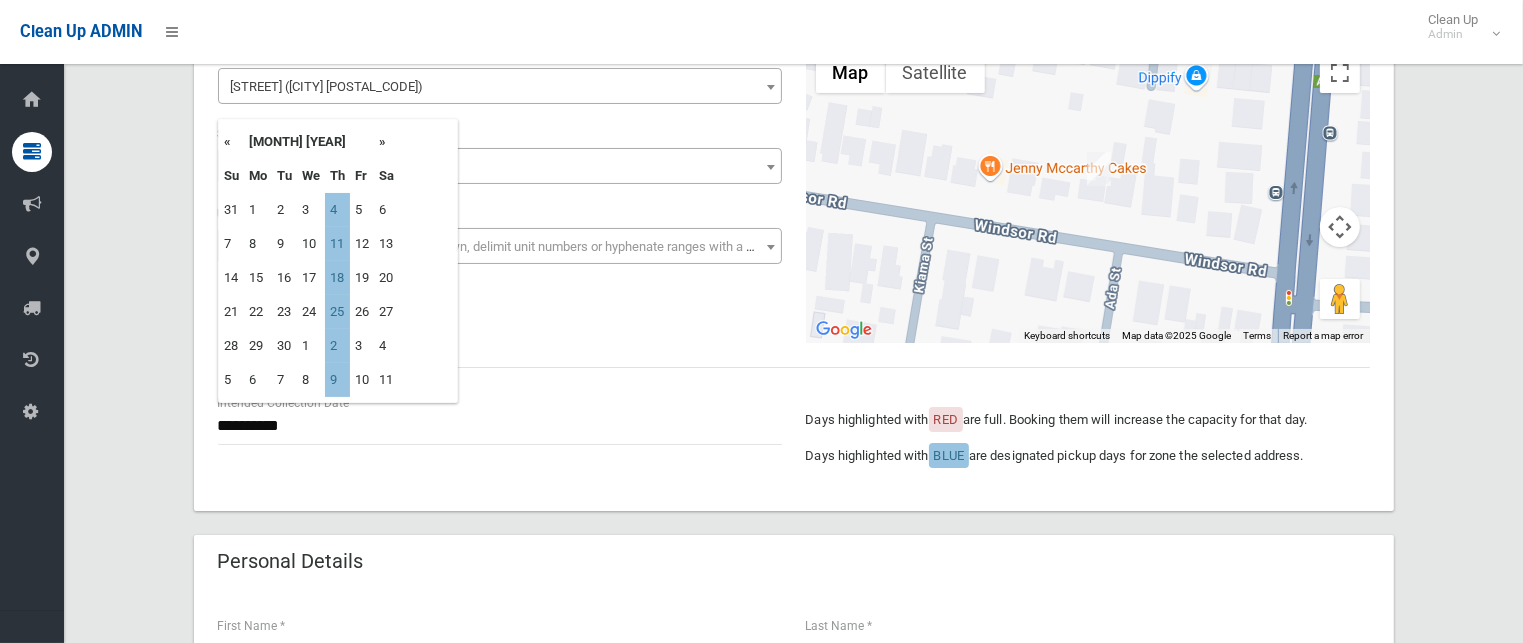 click on "«" at bounding box center [231, 142] 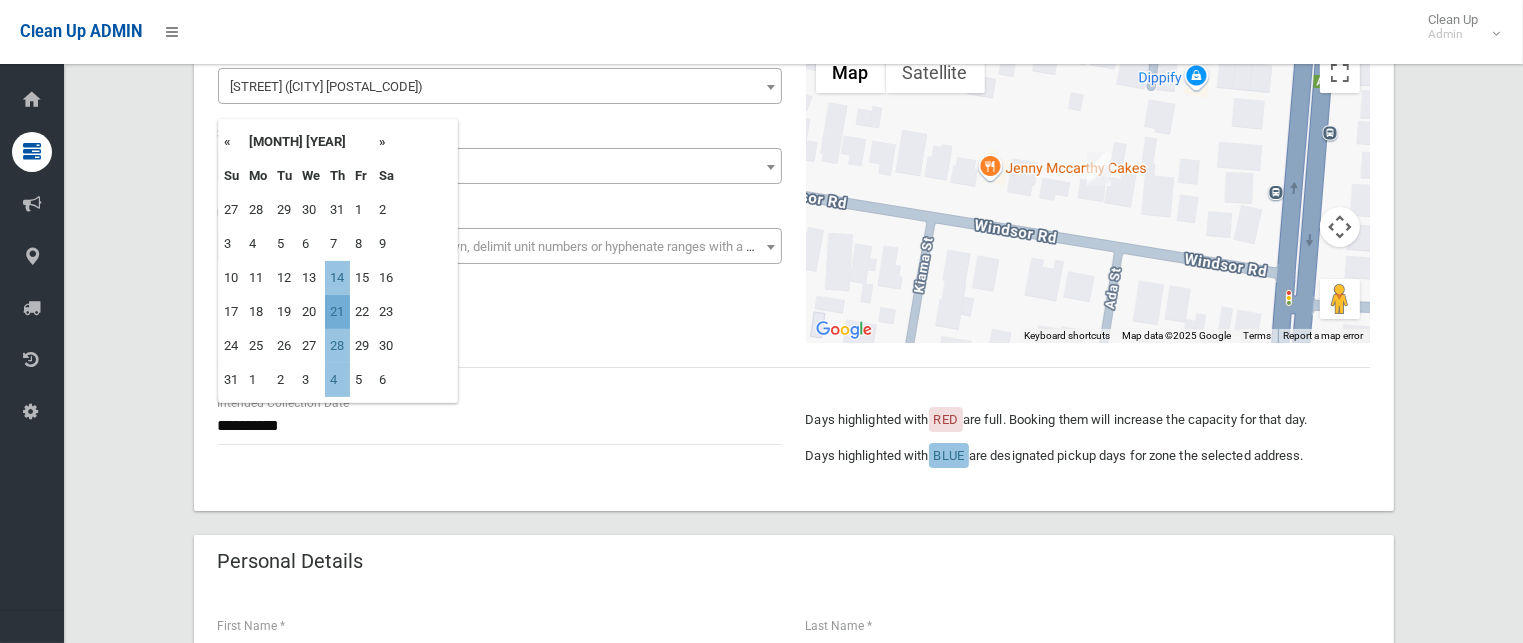 click on "21" at bounding box center (337, 312) 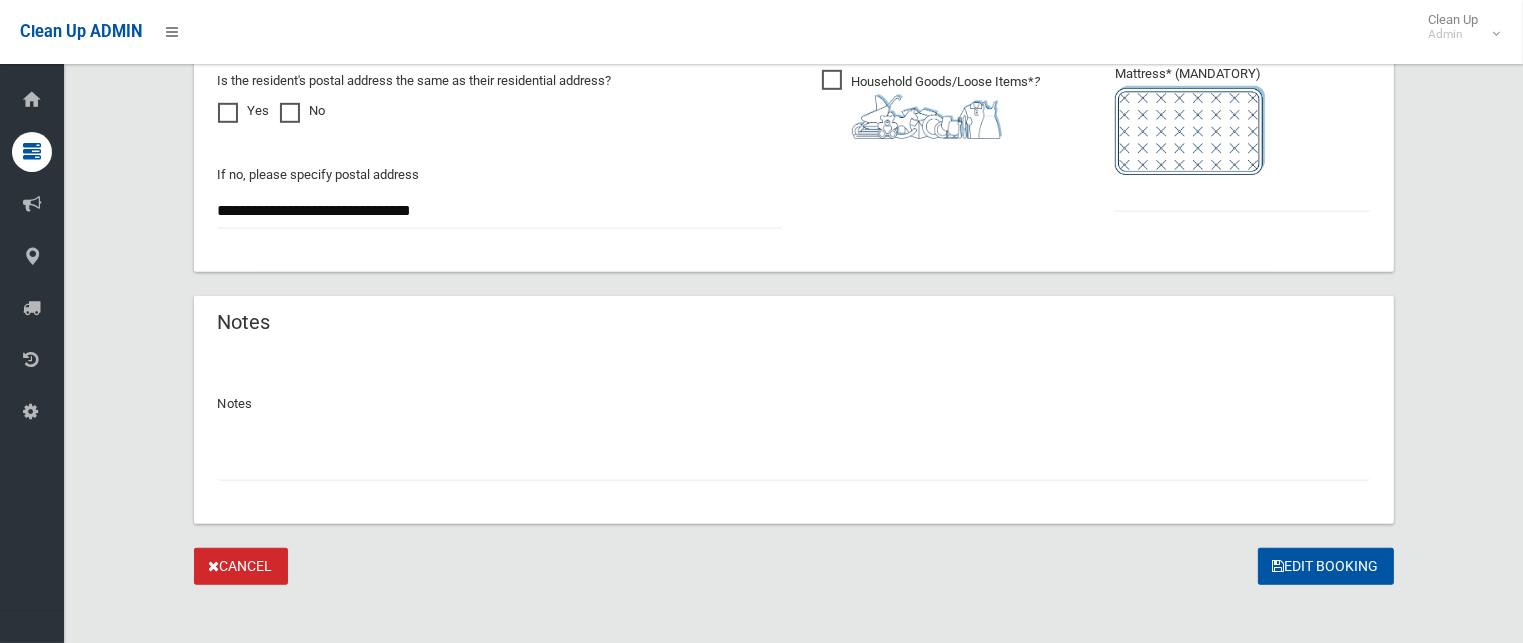 scroll, scrollTop: 1334, scrollLeft: 0, axis: vertical 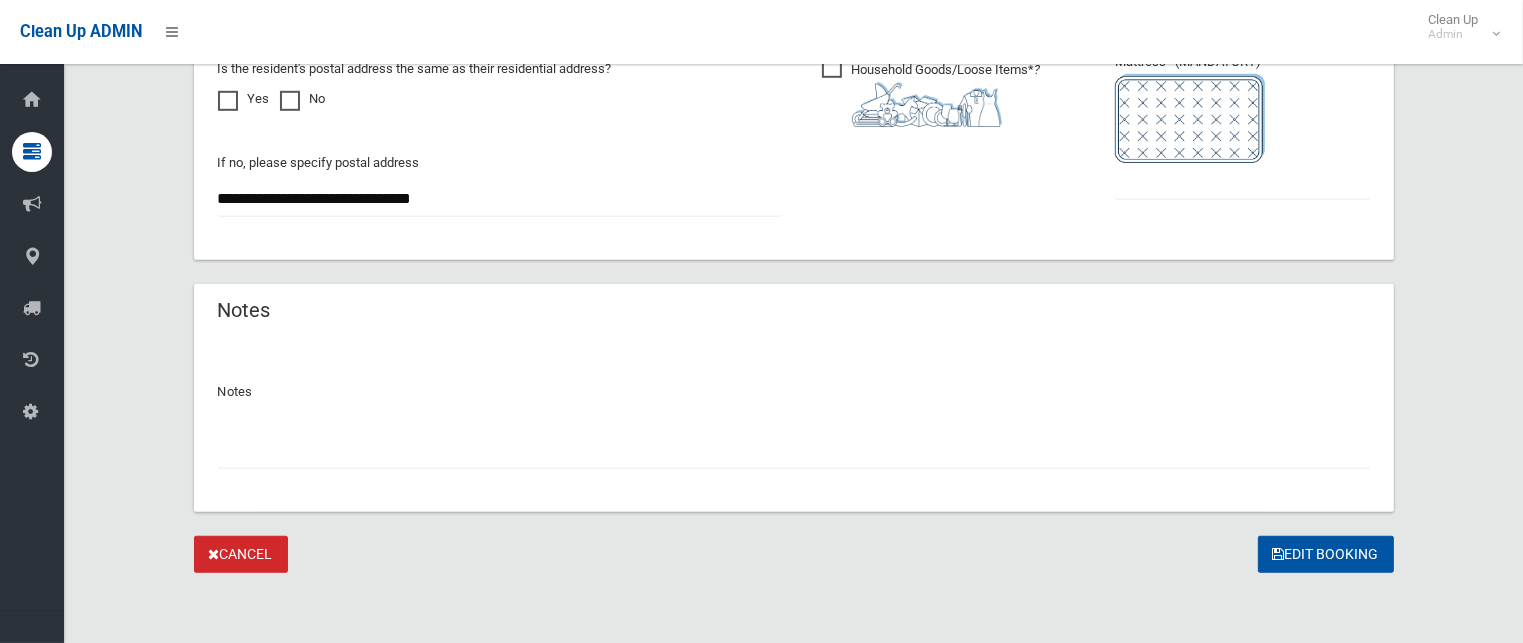 click at bounding box center (794, 450) 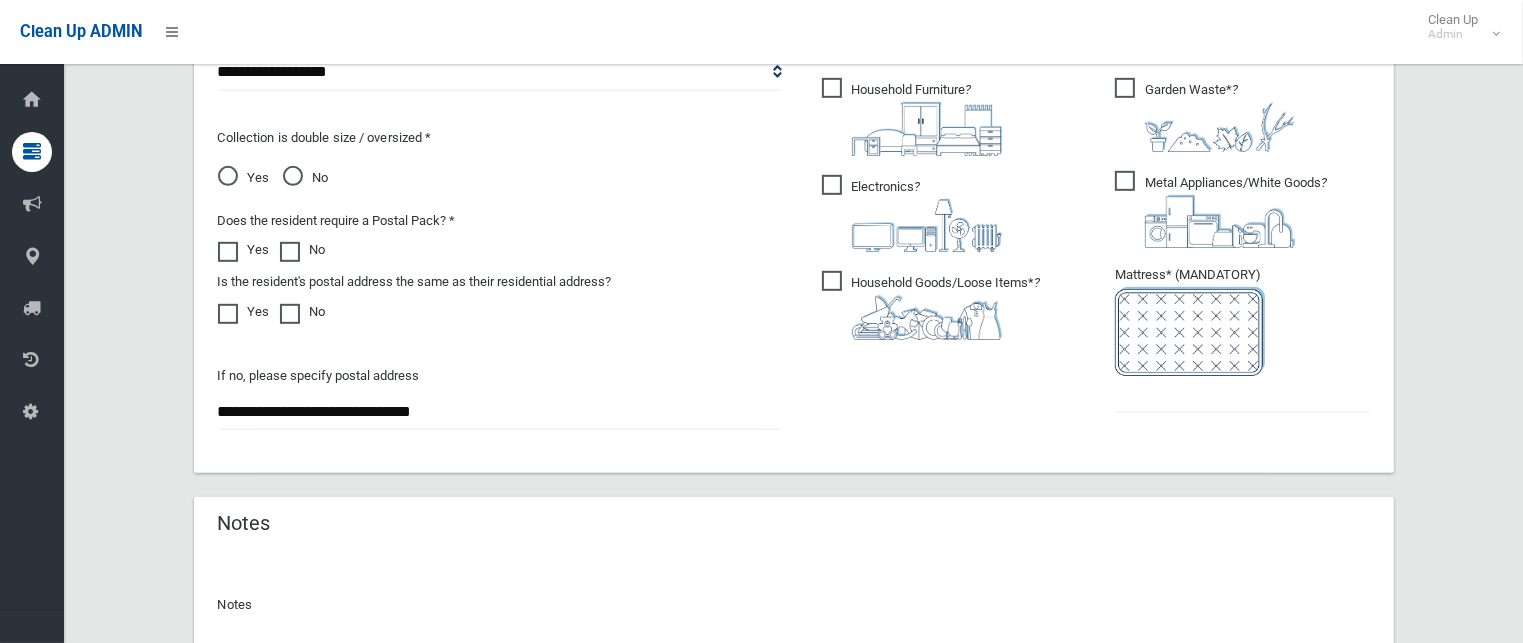 scroll, scrollTop: 1334, scrollLeft: 0, axis: vertical 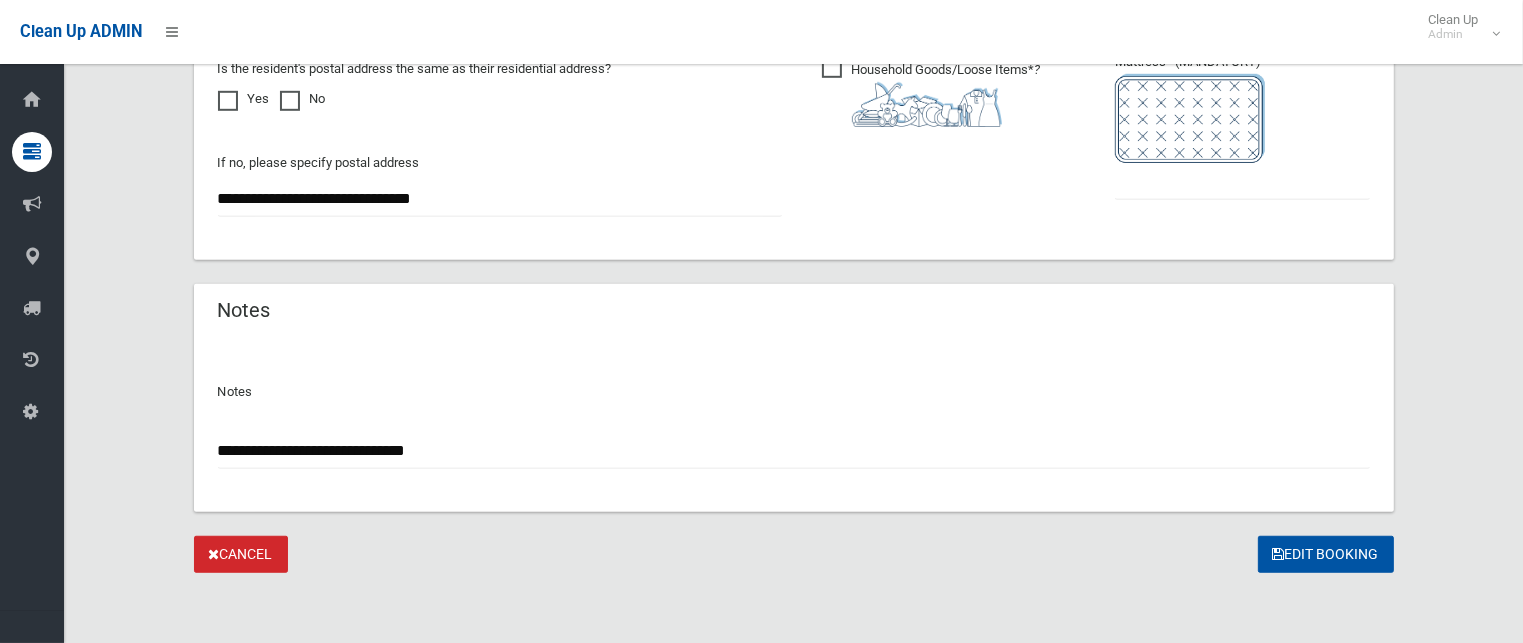 type on "**********" 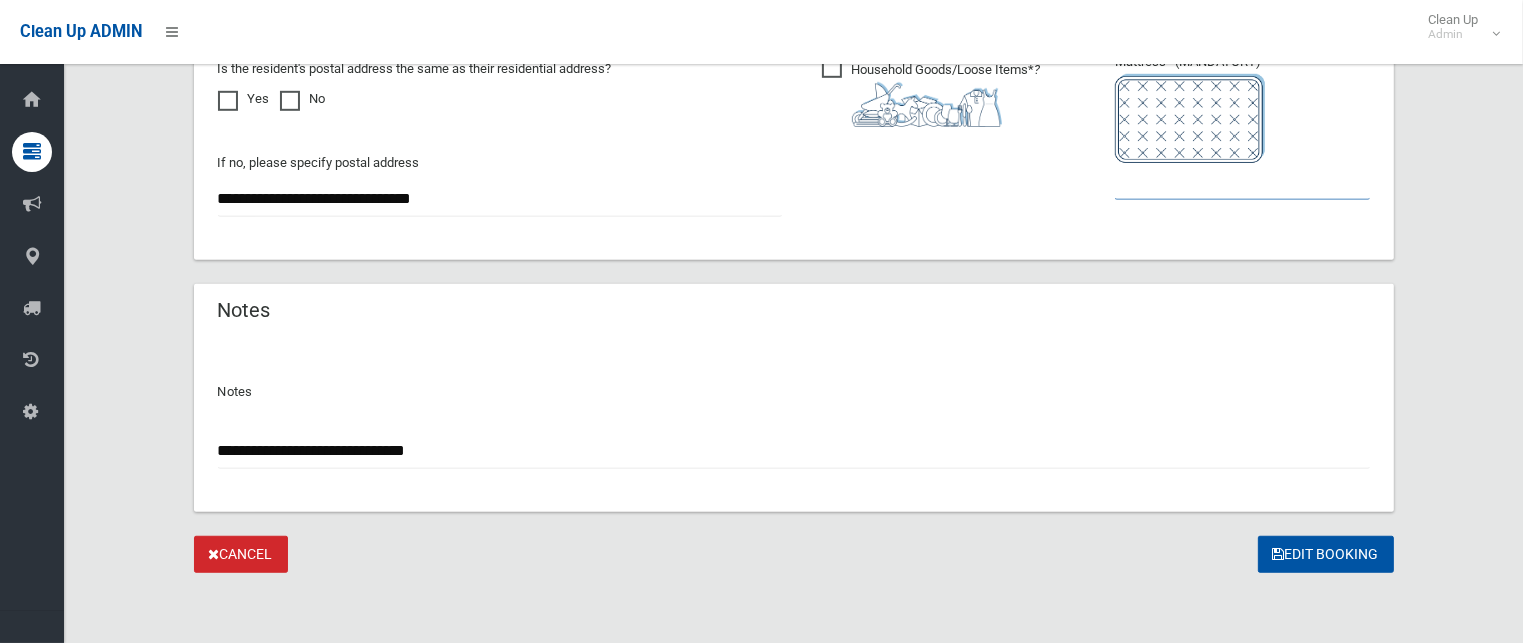click at bounding box center [1242, 181] 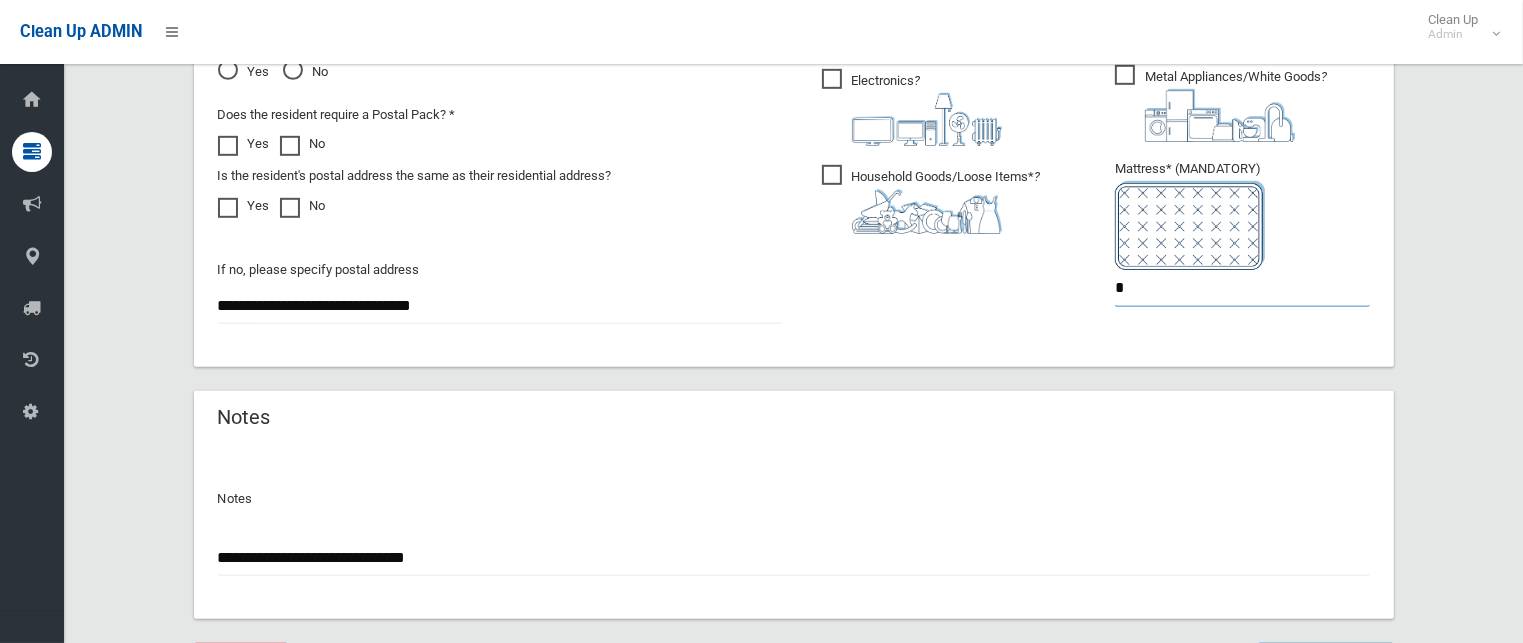 scroll, scrollTop: 1334, scrollLeft: 0, axis: vertical 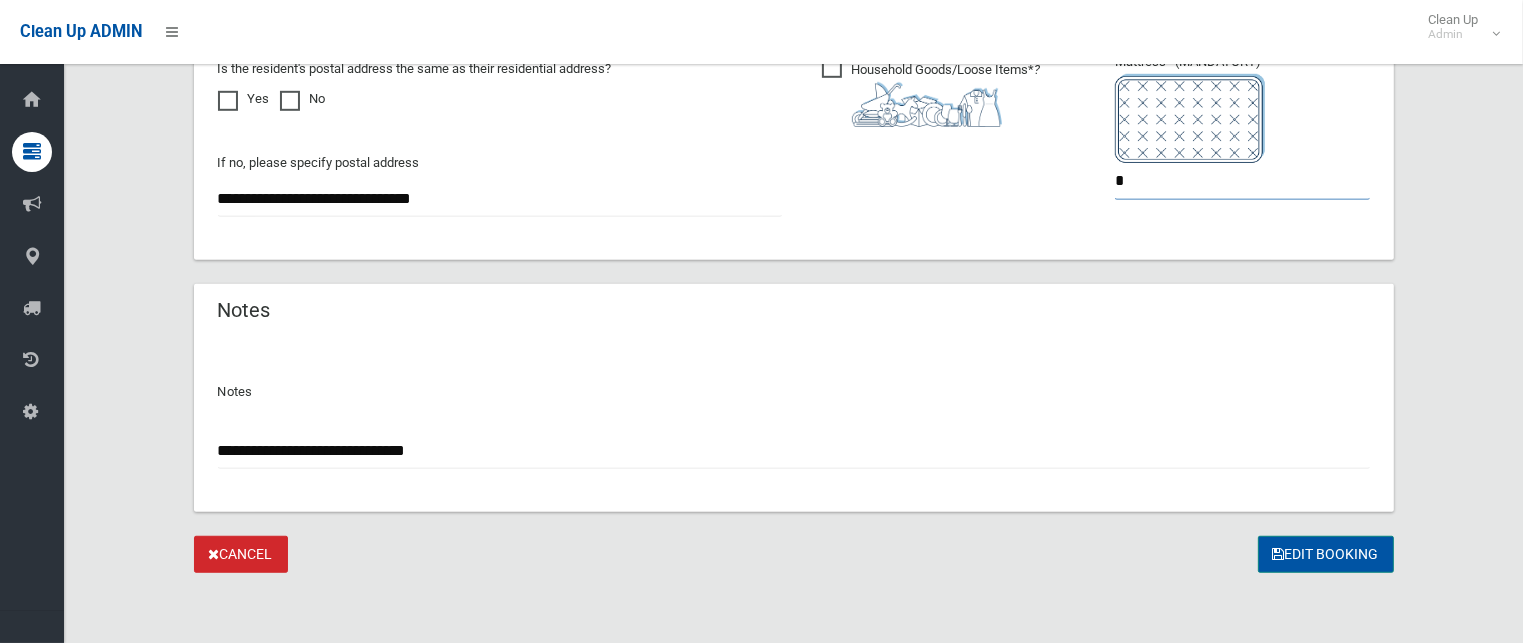 type on "*" 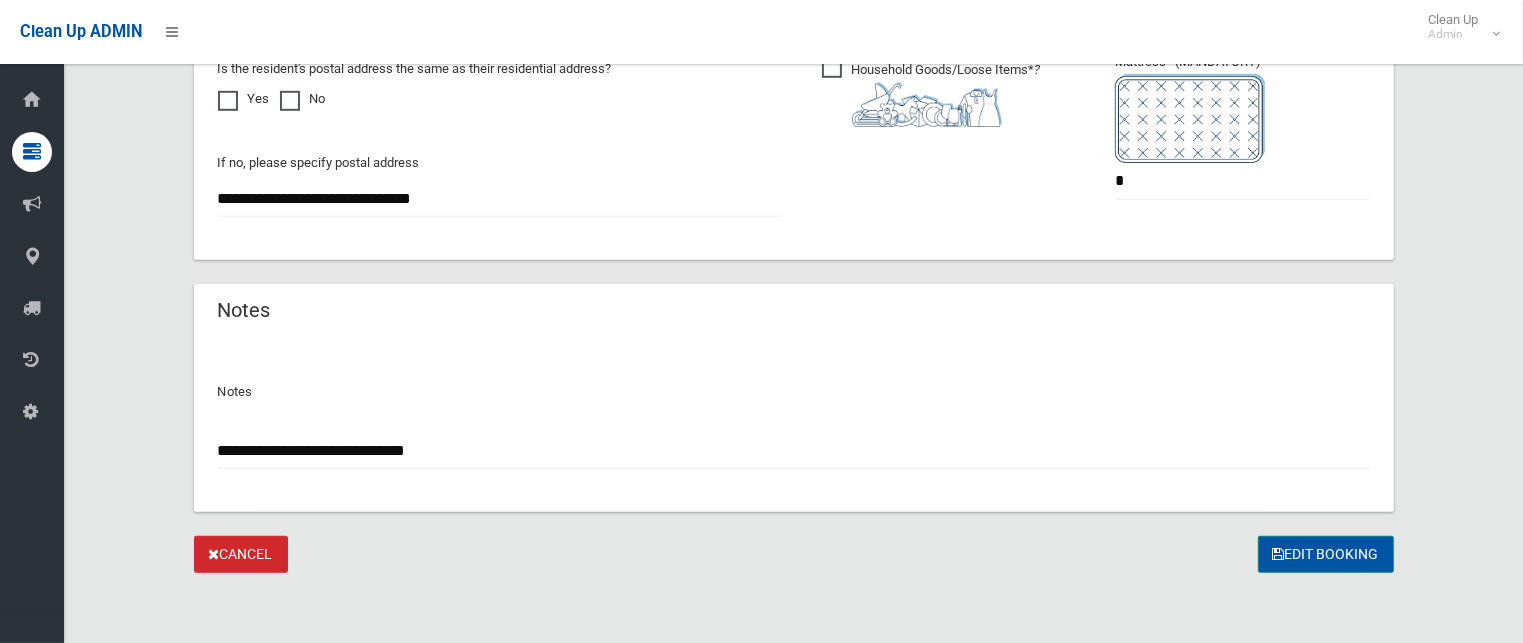 drag, startPoint x: 1294, startPoint y: 543, endPoint x: 1271, endPoint y: 546, distance: 23.194826 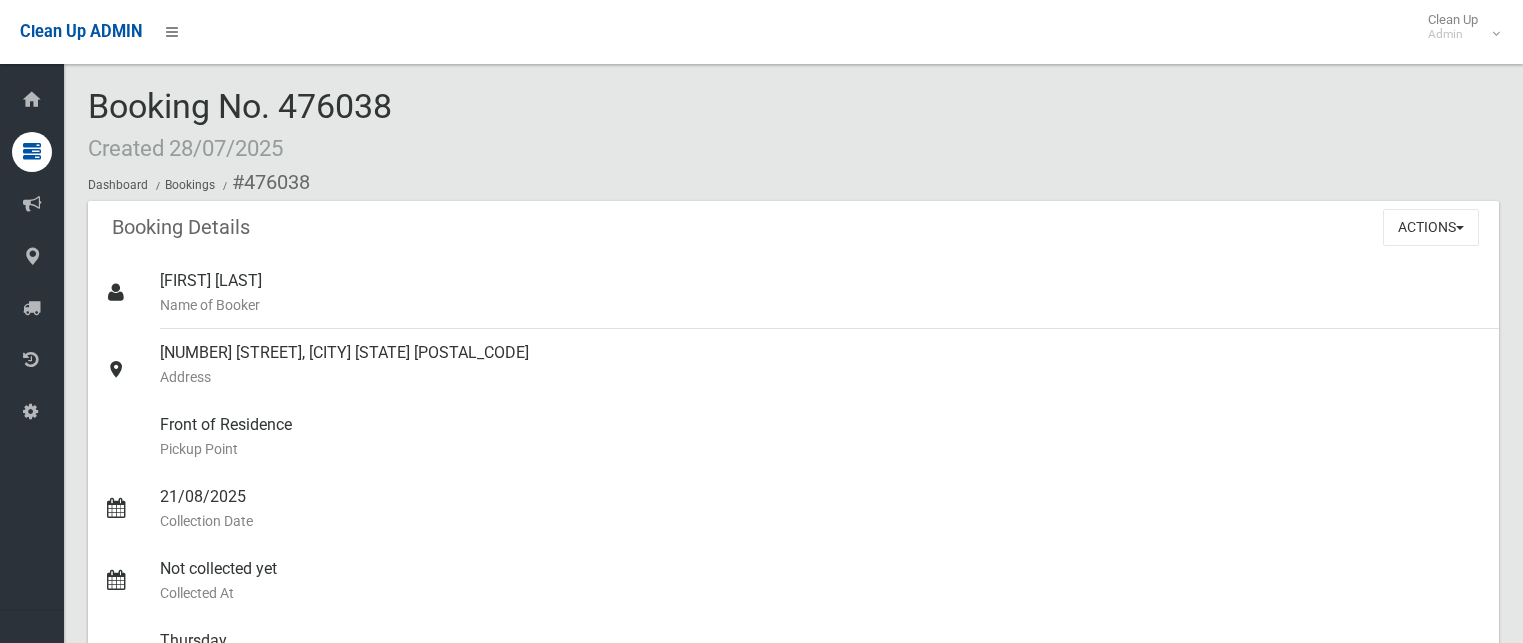 scroll, scrollTop: 0, scrollLeft: 0, axis: both 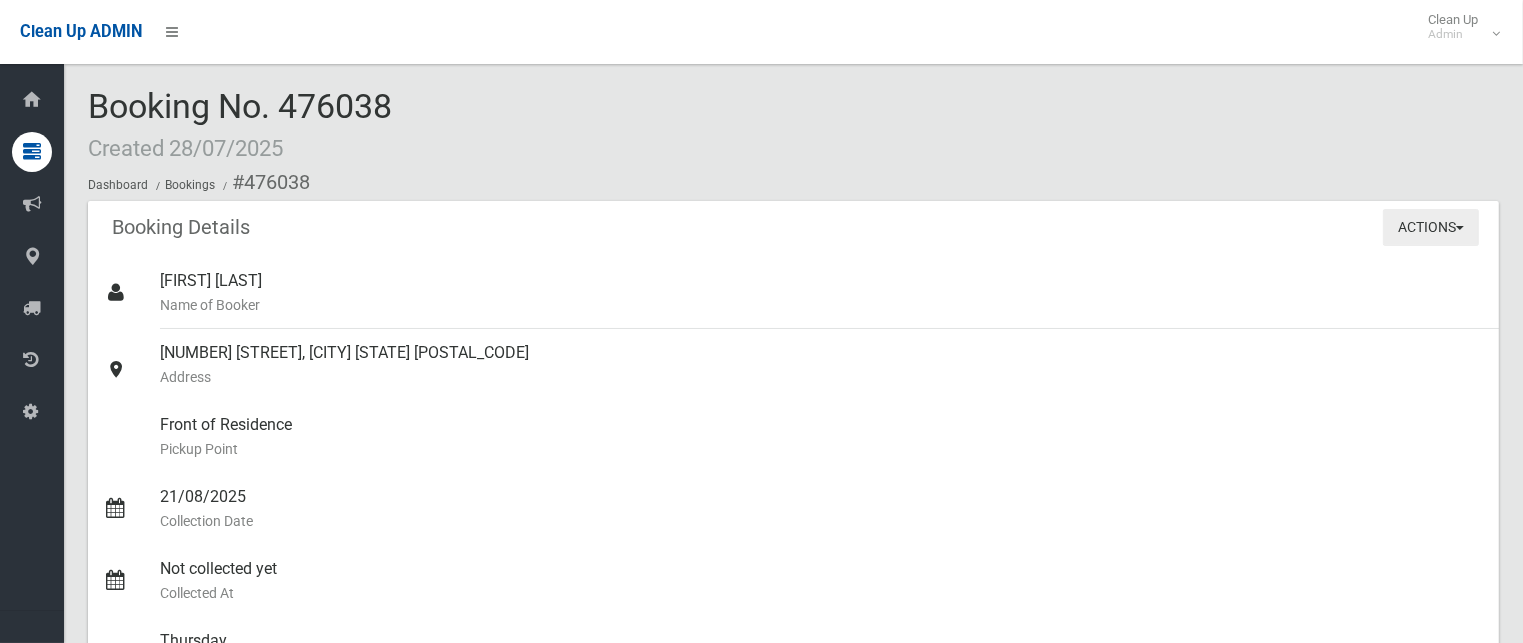 click on "Actions" at bounding box center (1431, 227) 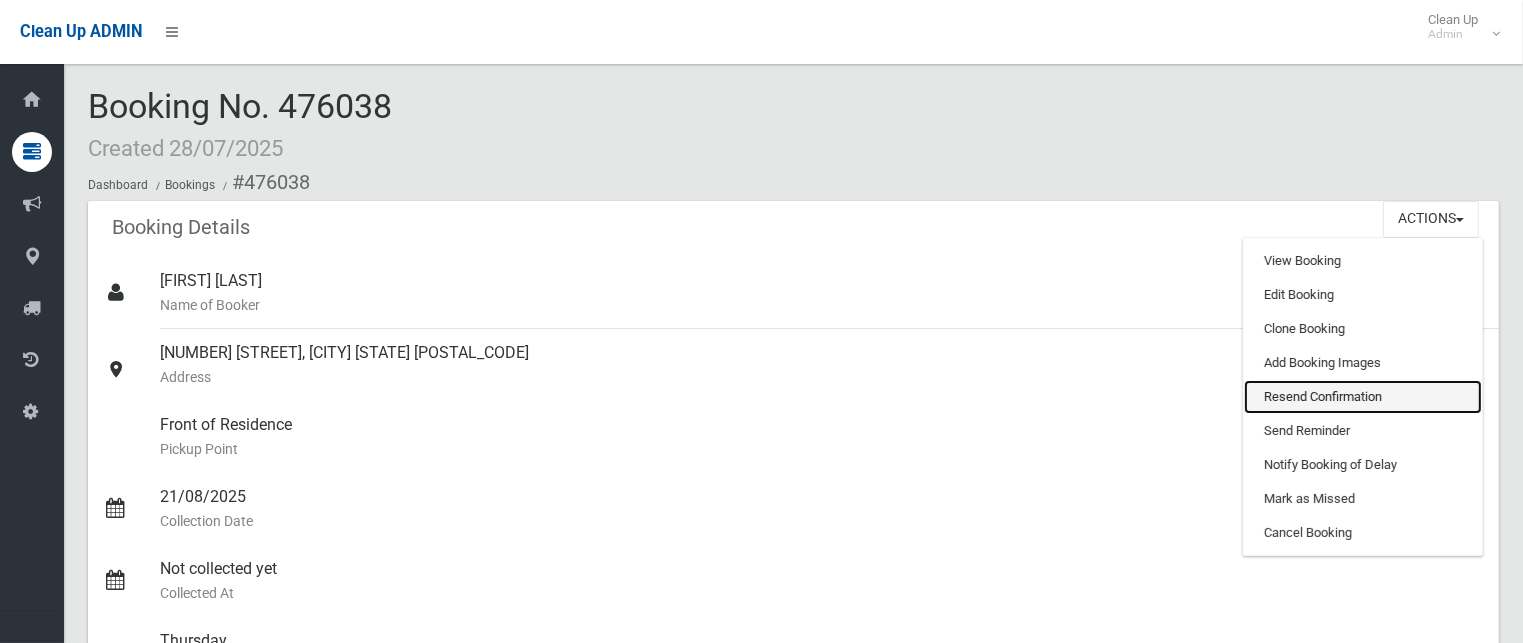 click on "Resend Confirmation" at bounding box center (1363, 397) 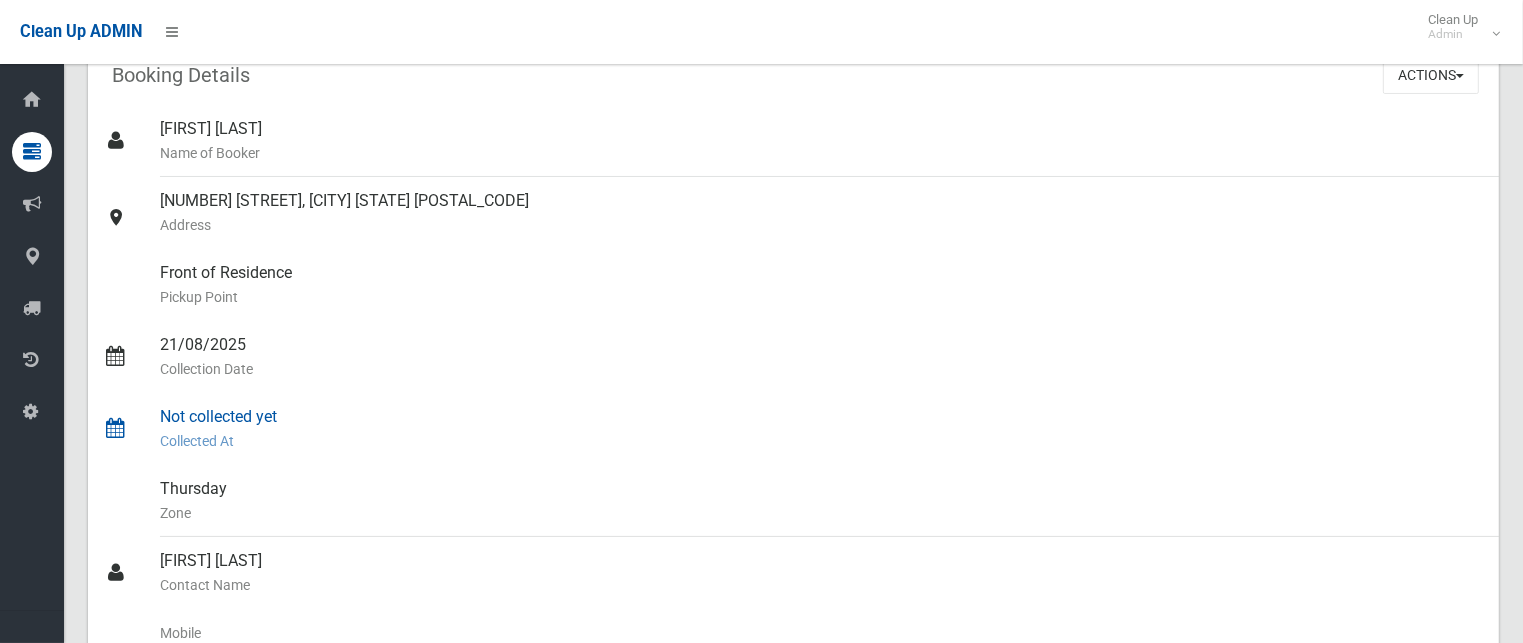 scroll, scrollTop: 400, scrollLeft: 0, axis: vertical 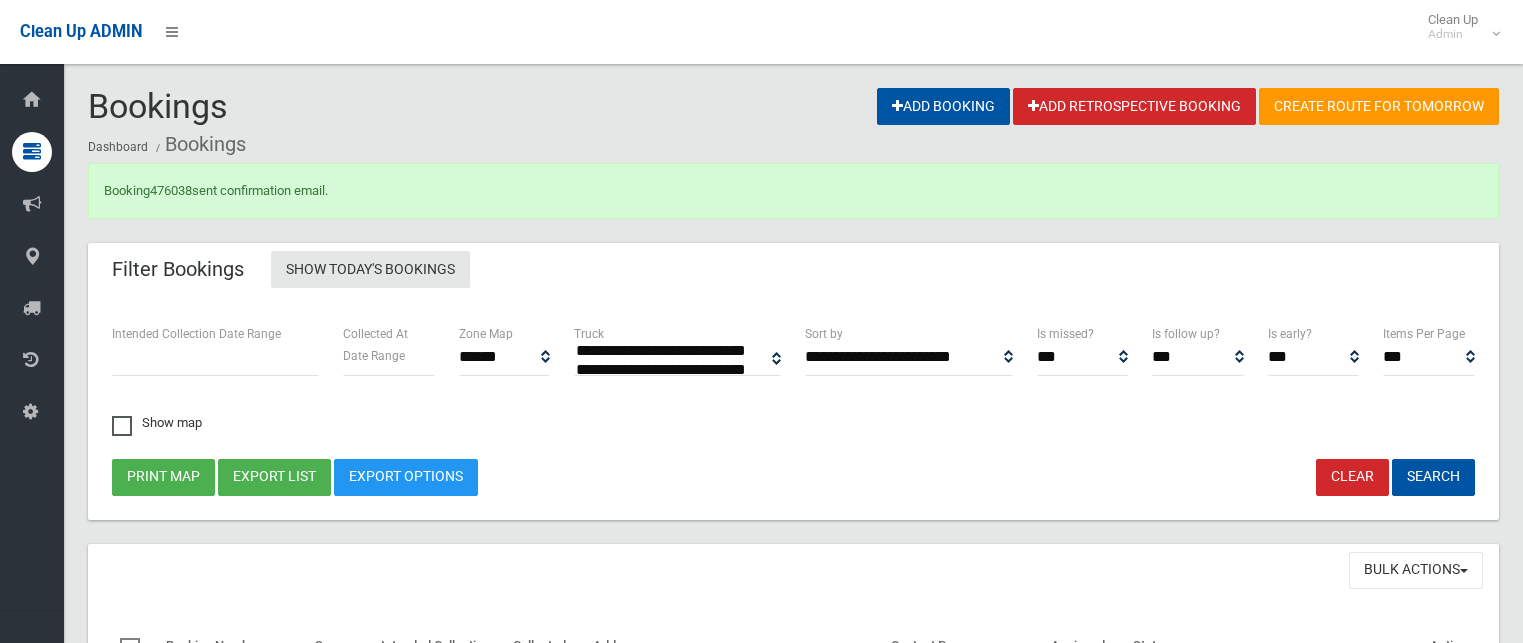 select 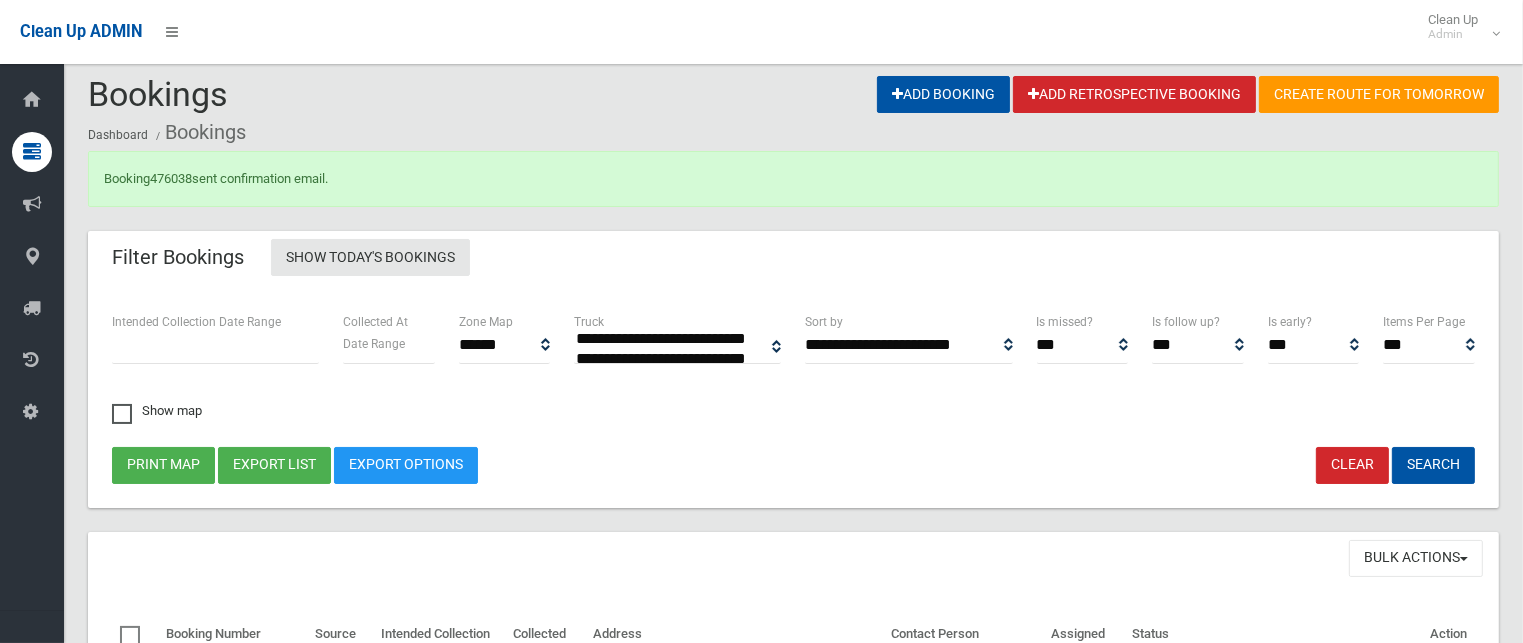 scroll, scrollTop: 0, scrollLeft: 0, axis: both 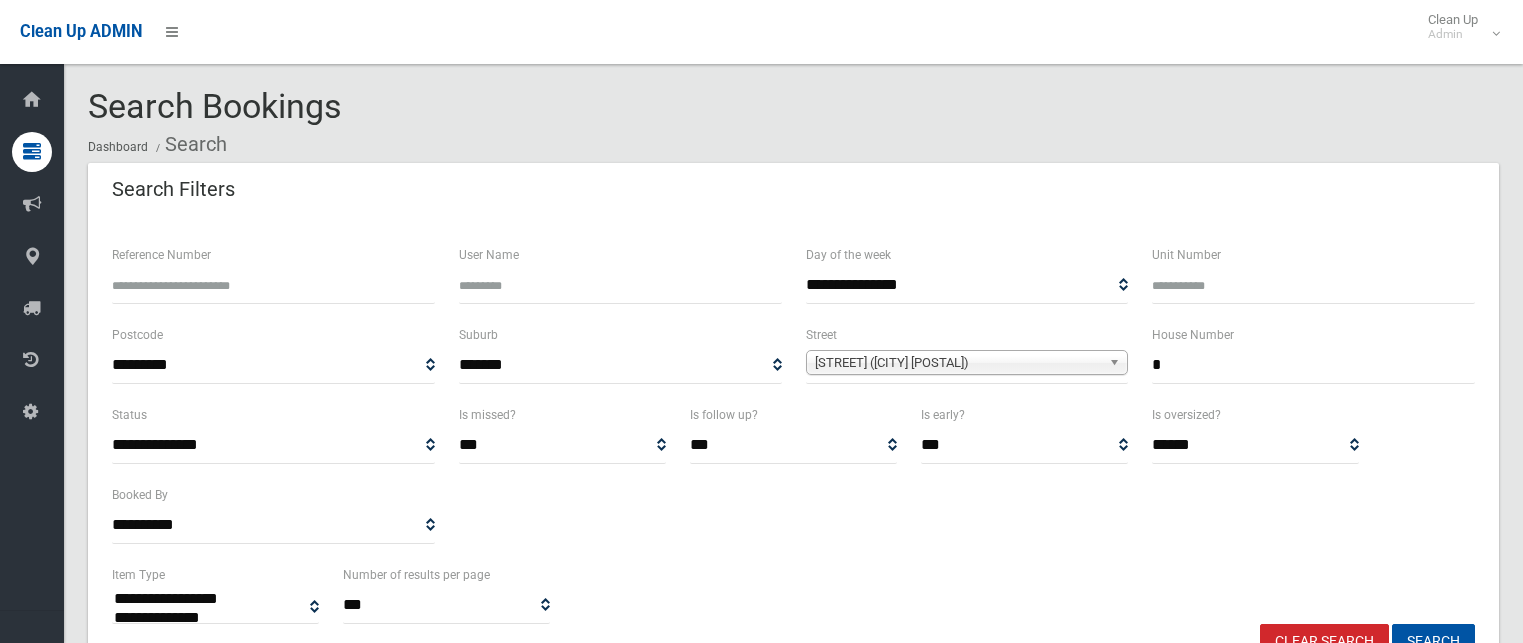 select 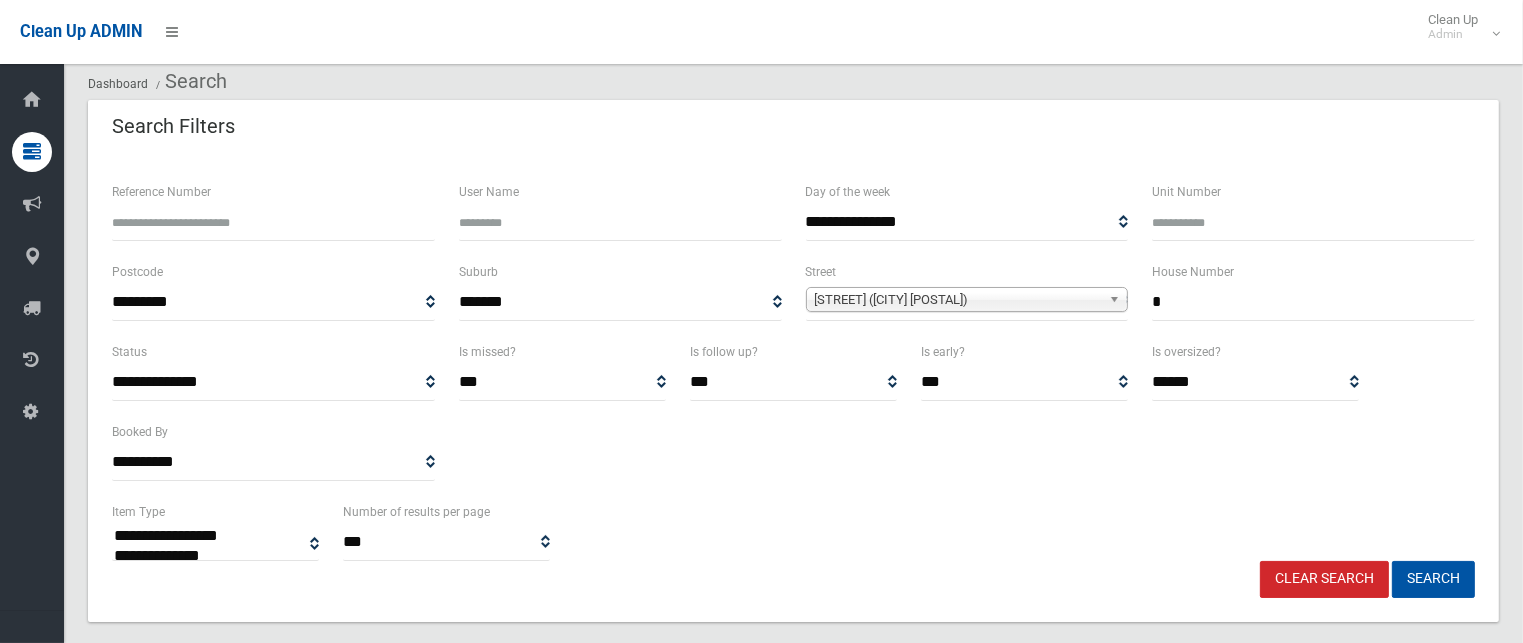 scroll, scrollTop: 0, scrollLeft: 0, axis: both 